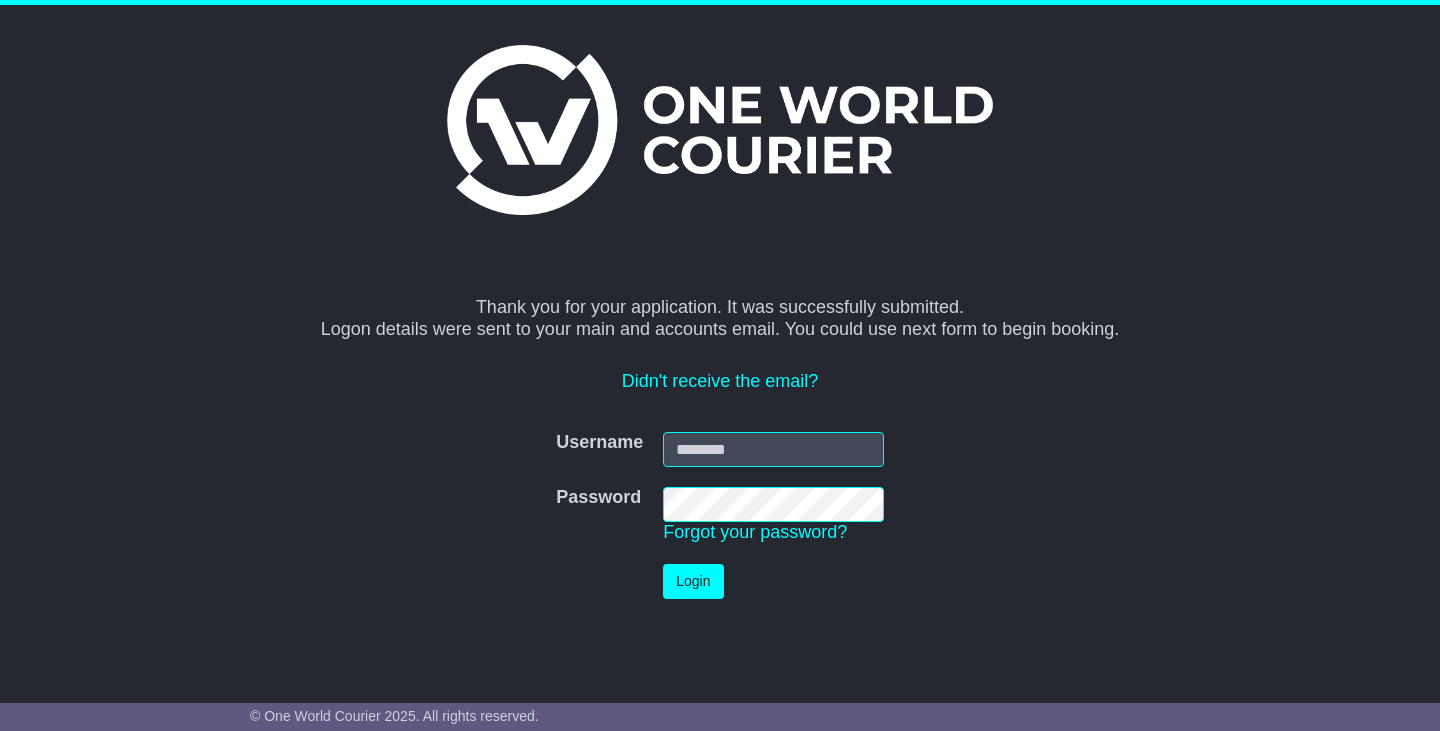 scroll, scrollTop: 0, scrollLeft: 0, axis: both 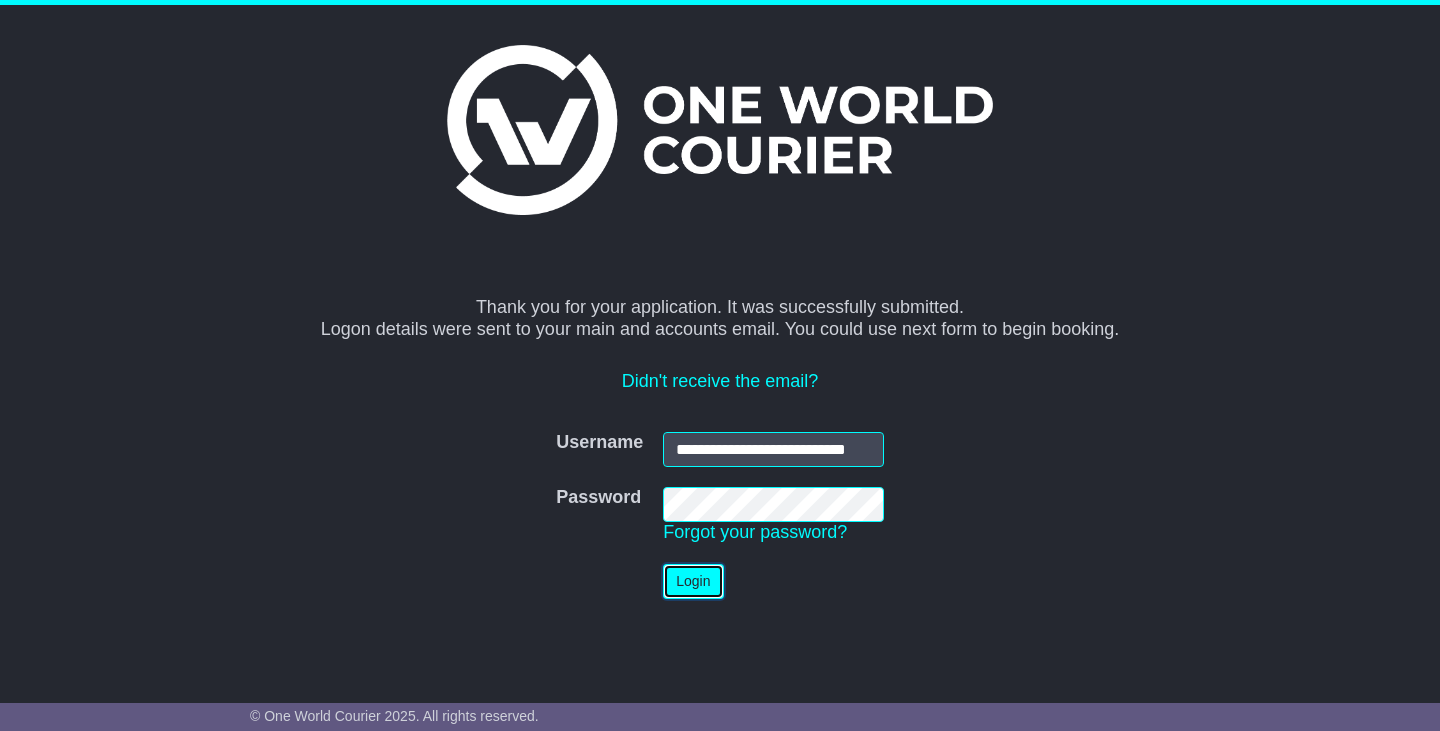 click on "Login" at bounding box center [693, 581] 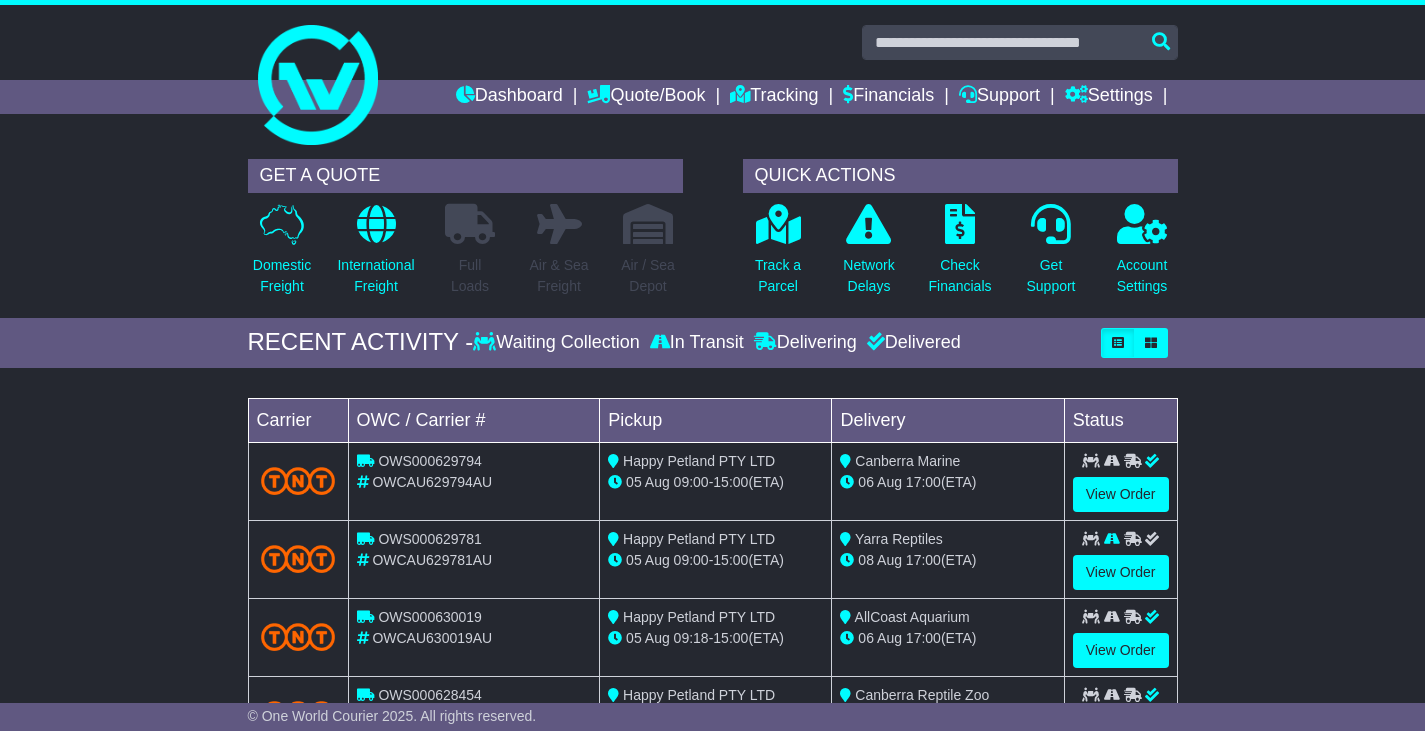scroll, scrollTop: 0, scrollLeft: 0, axis: both 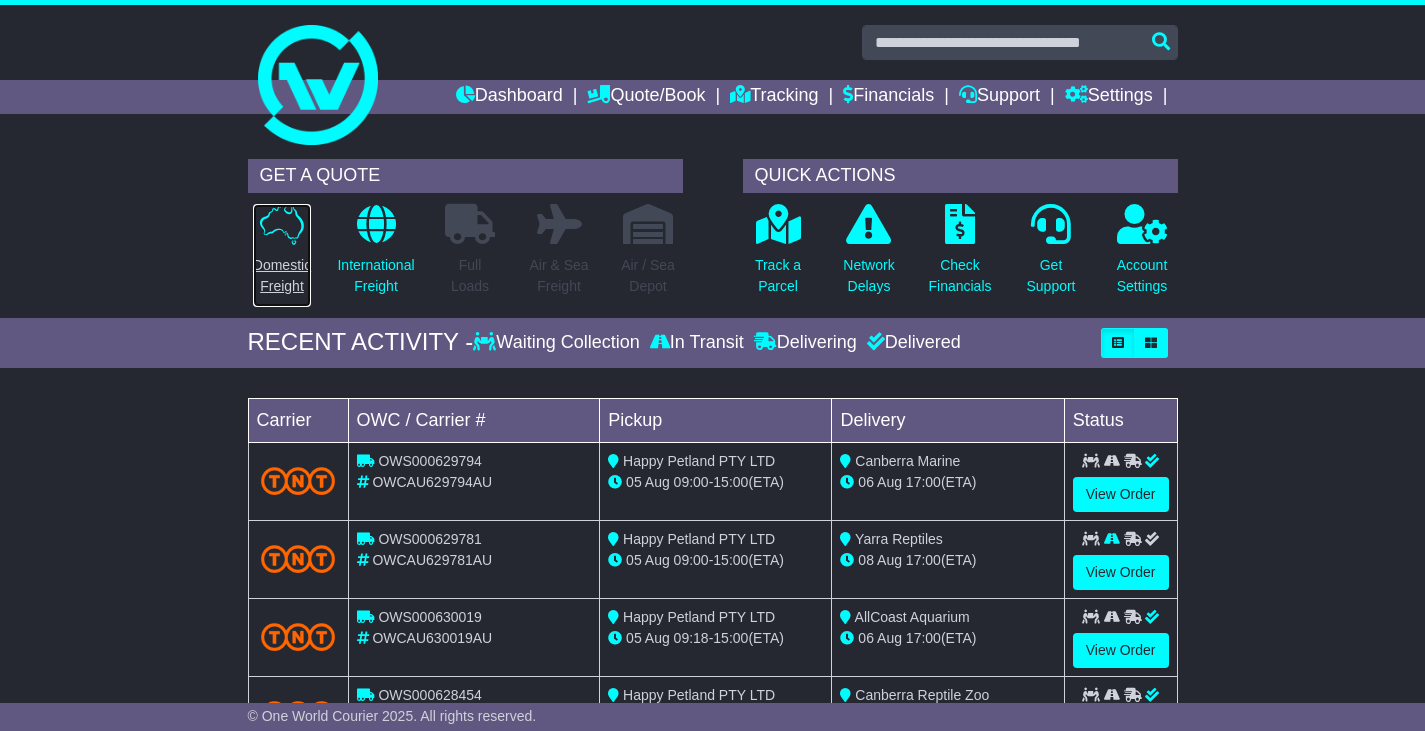 click at bounding box center (282, 224) 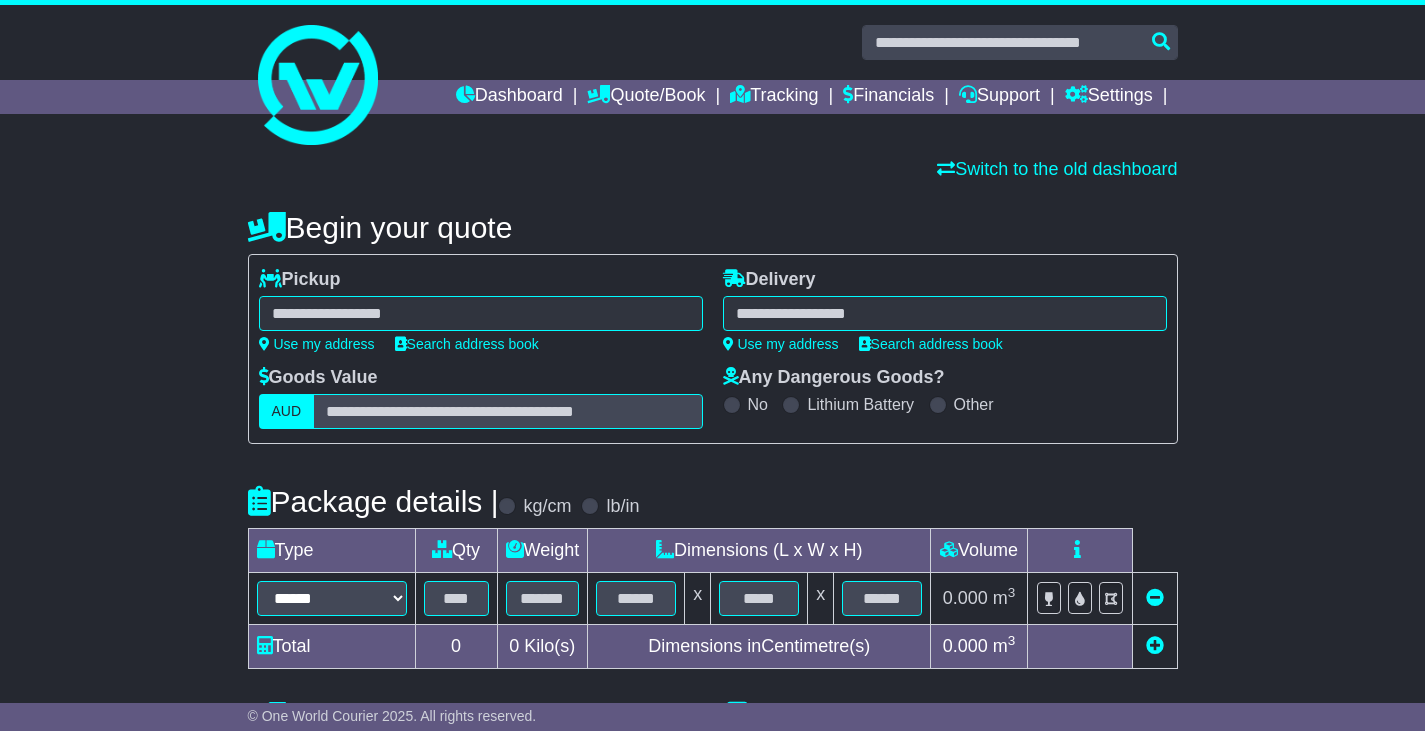 scroll, scrollTop: 0, scrollLeft: 0, axis: both 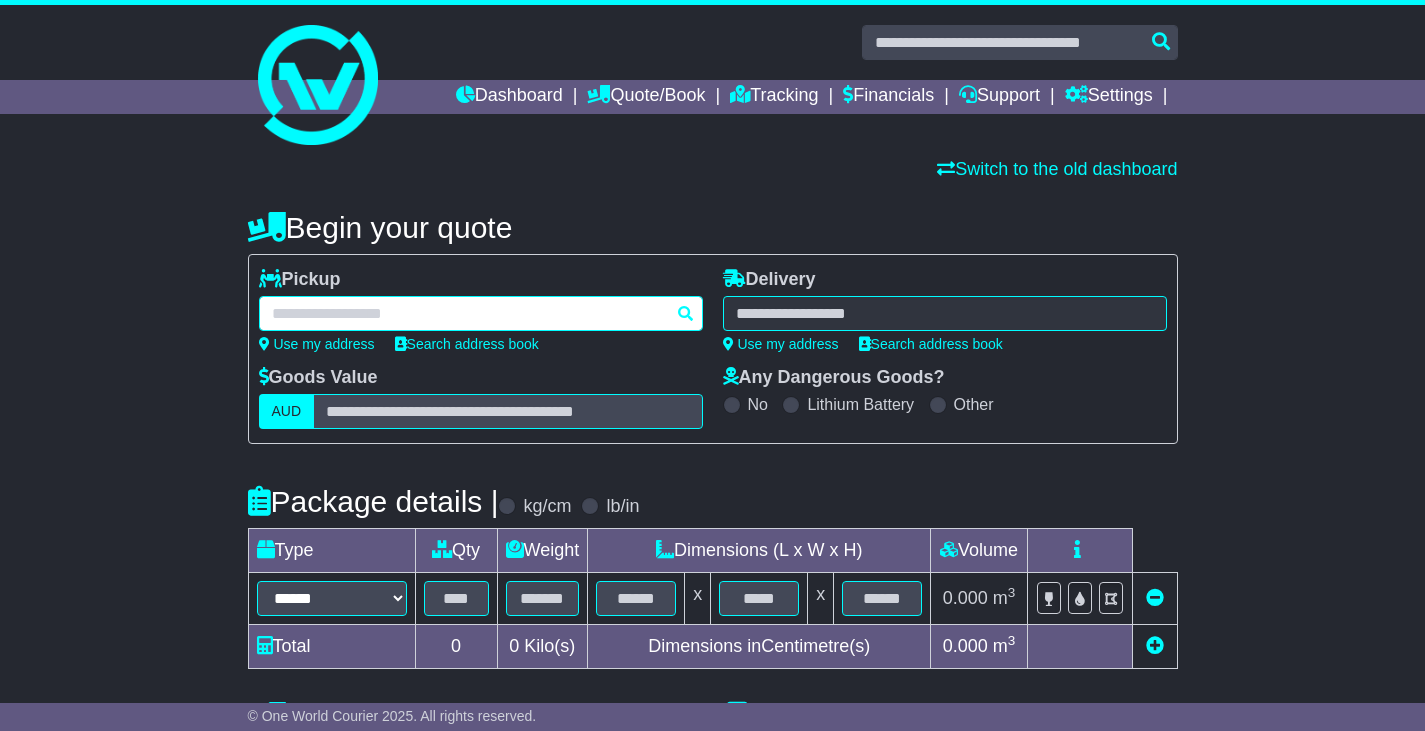 click at bounding box center (481, 313) 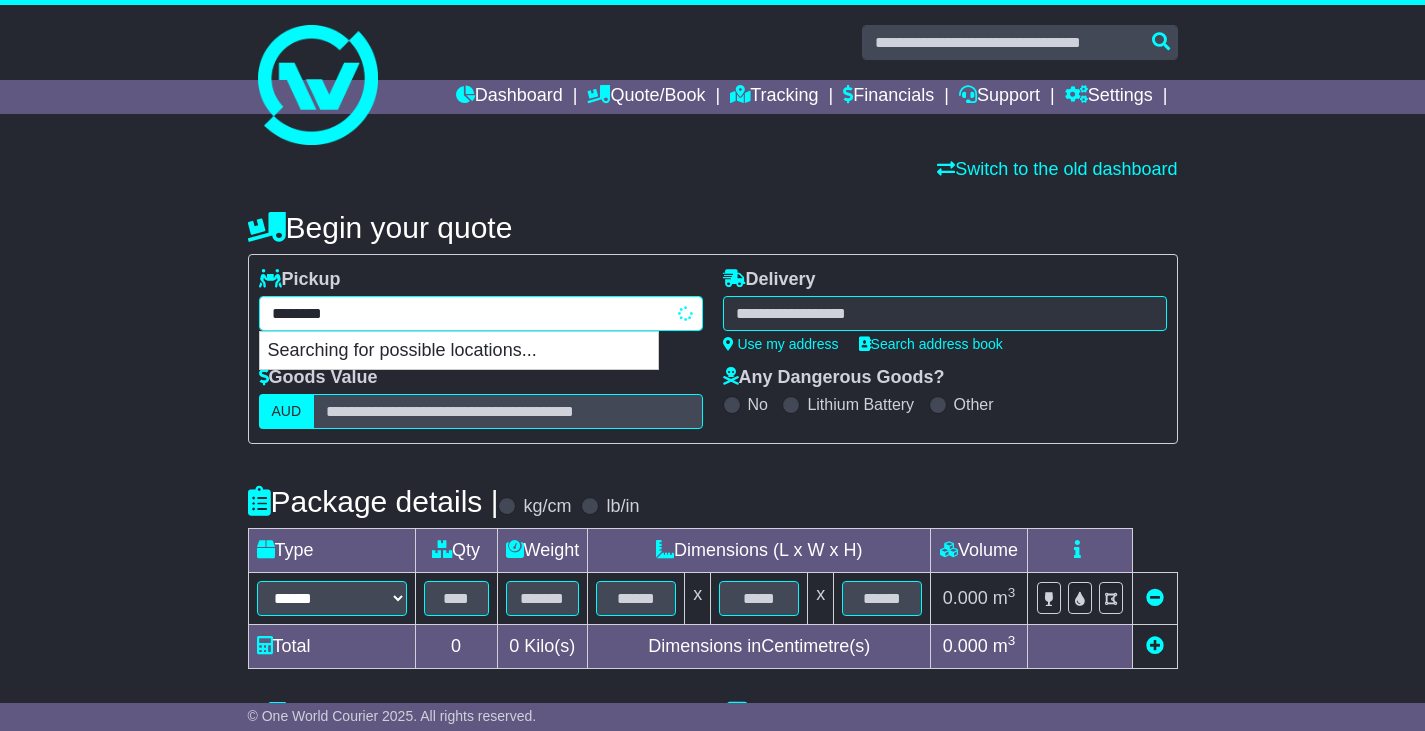 type on "*********" 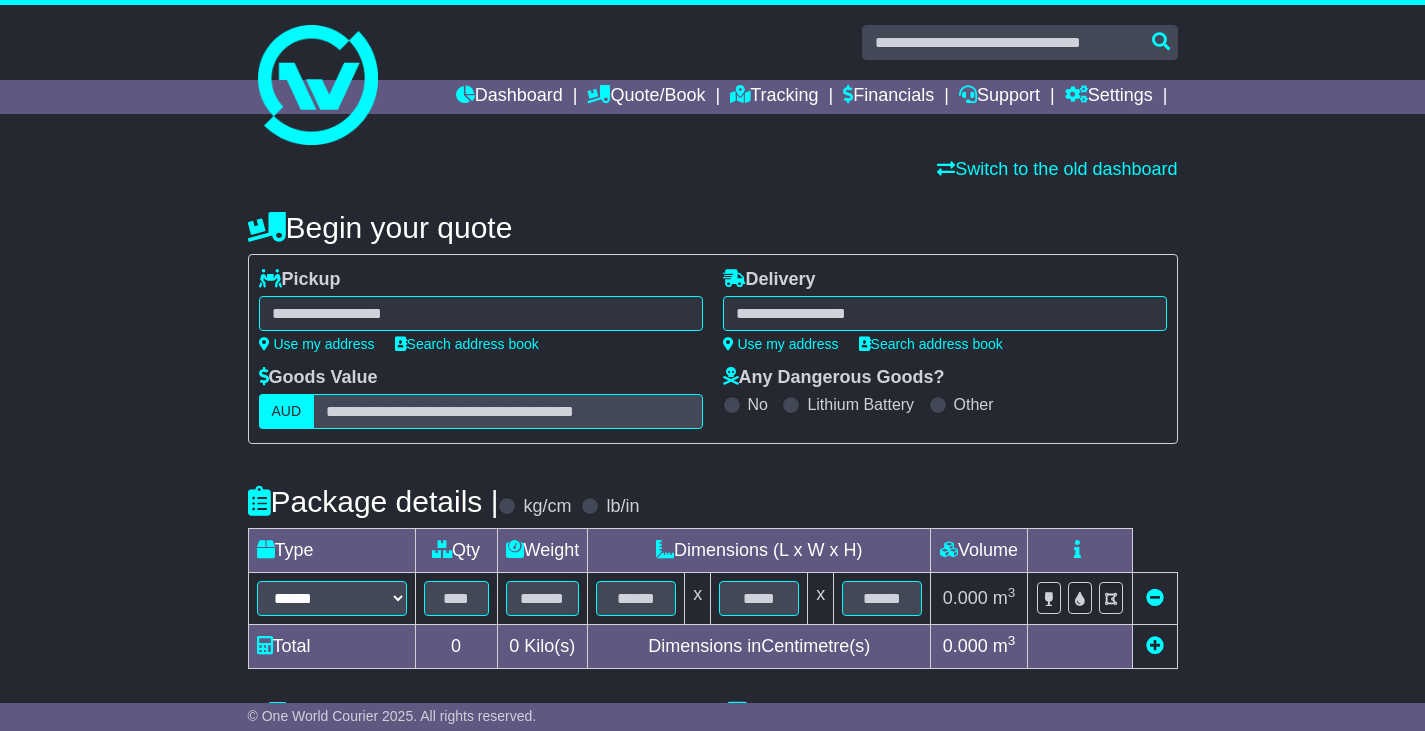 click on "********* [CITY] Searching for possible locations..." at bounding box center [481, 313] 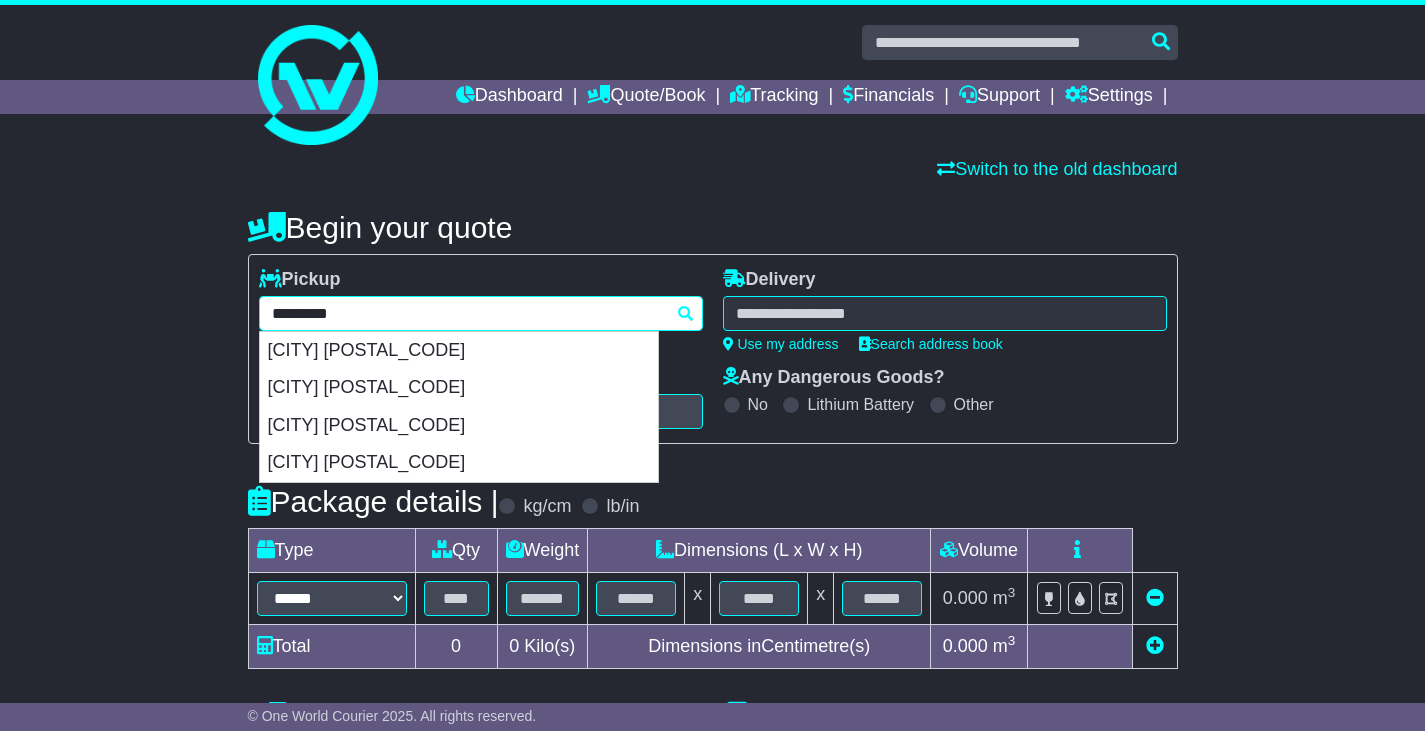 click on "[CITY] [POSTAL_CODE]" at bounding box center [459, 426] 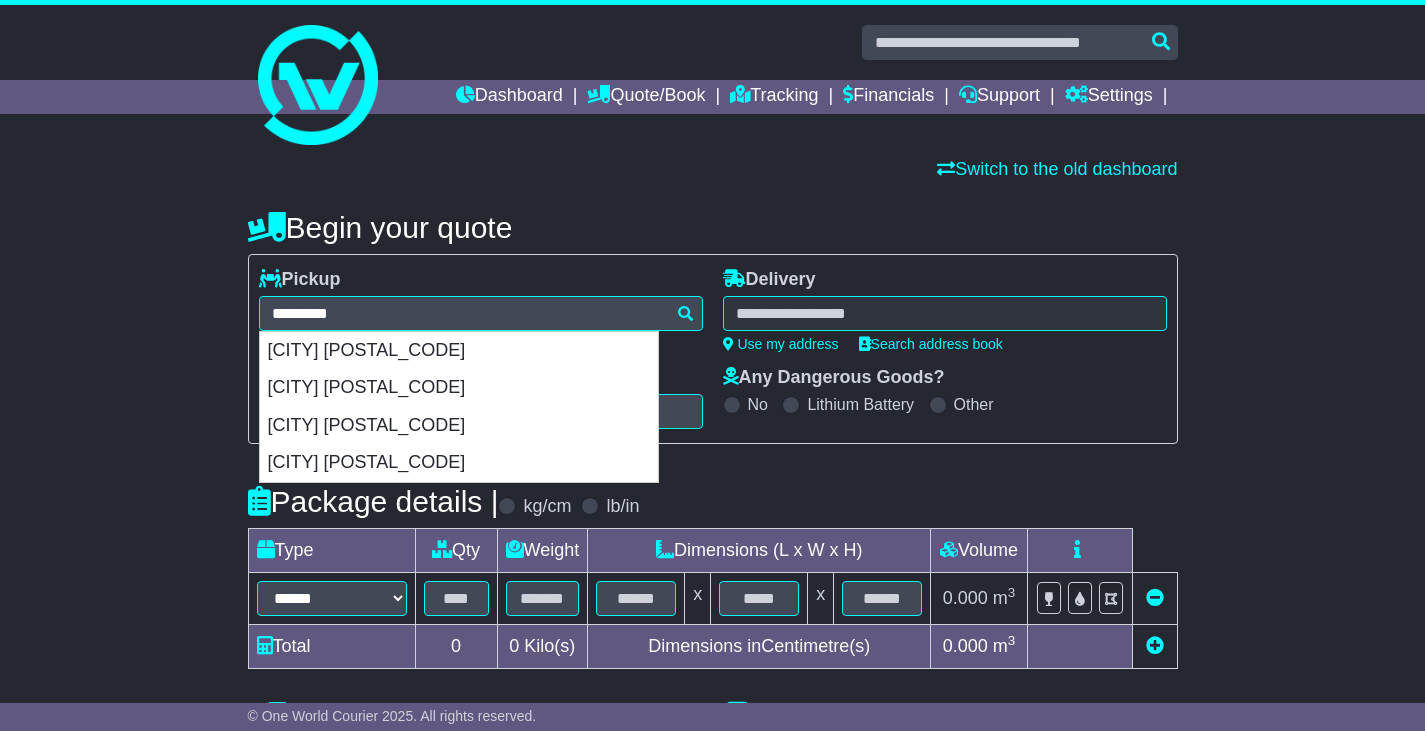 type on "**********" 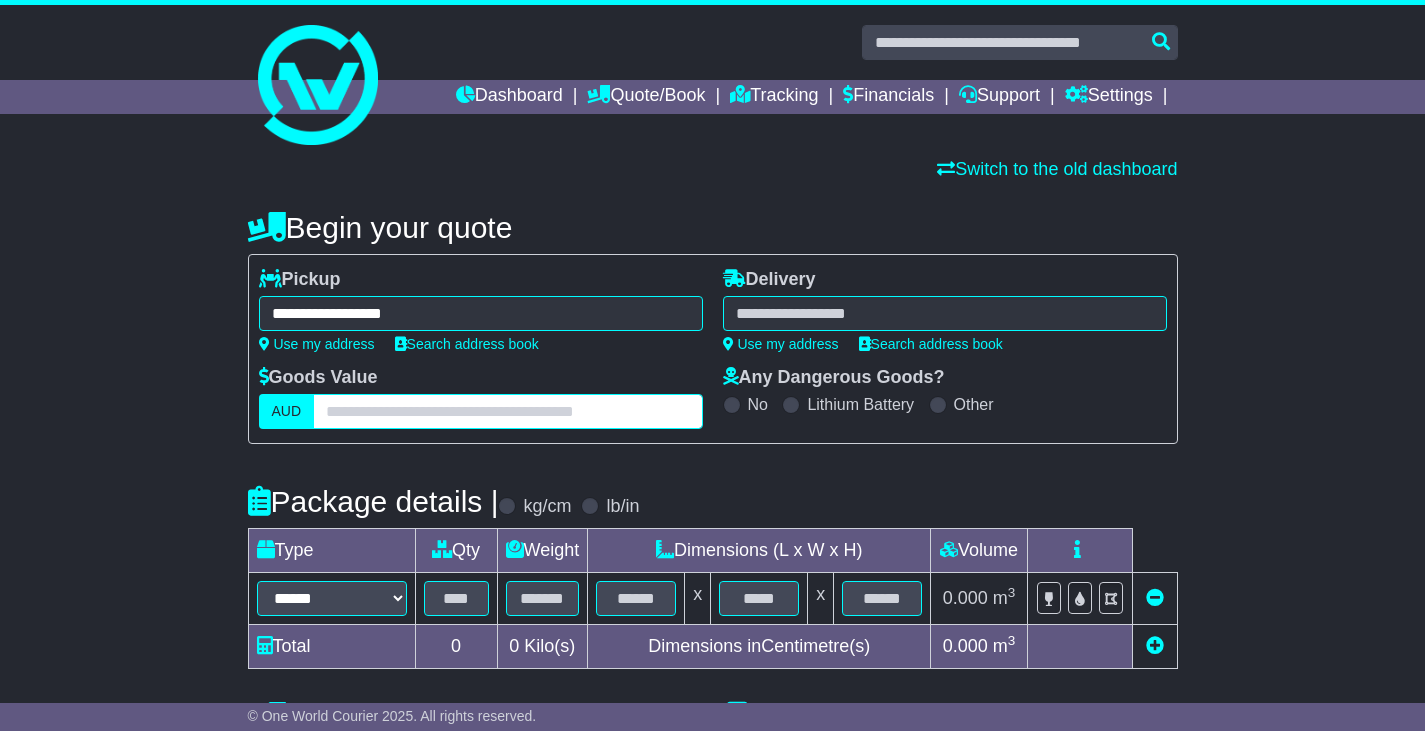 click at bounding box center [507, 411] 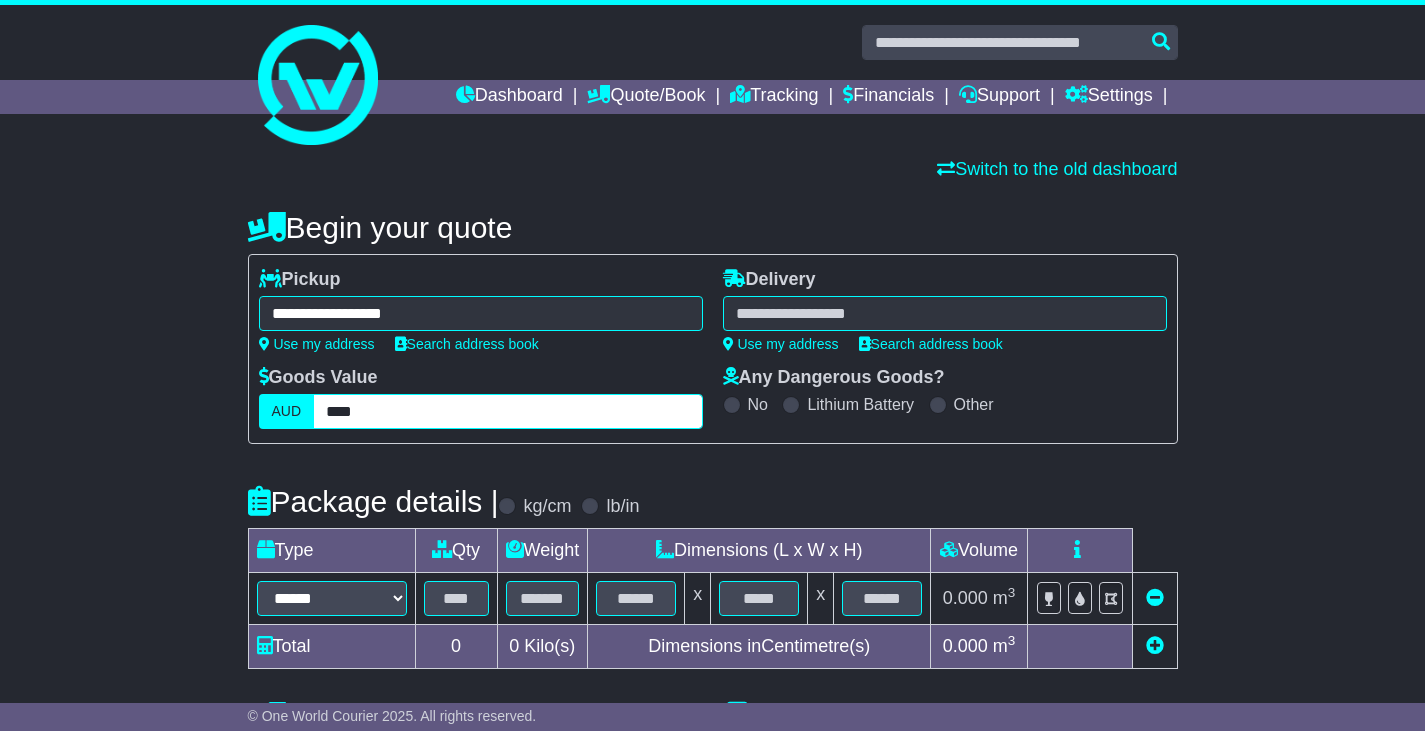 type on "****" 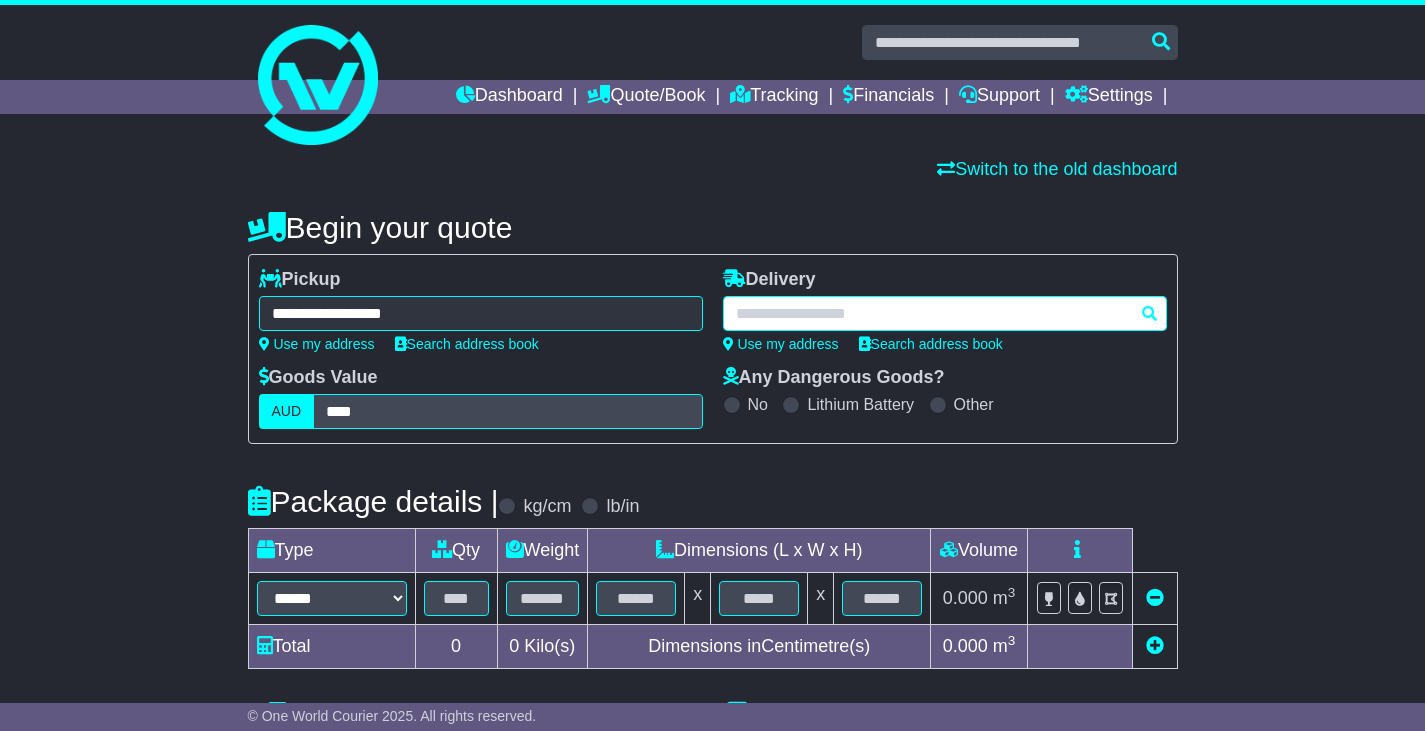 click at bounding box center (945, 313) 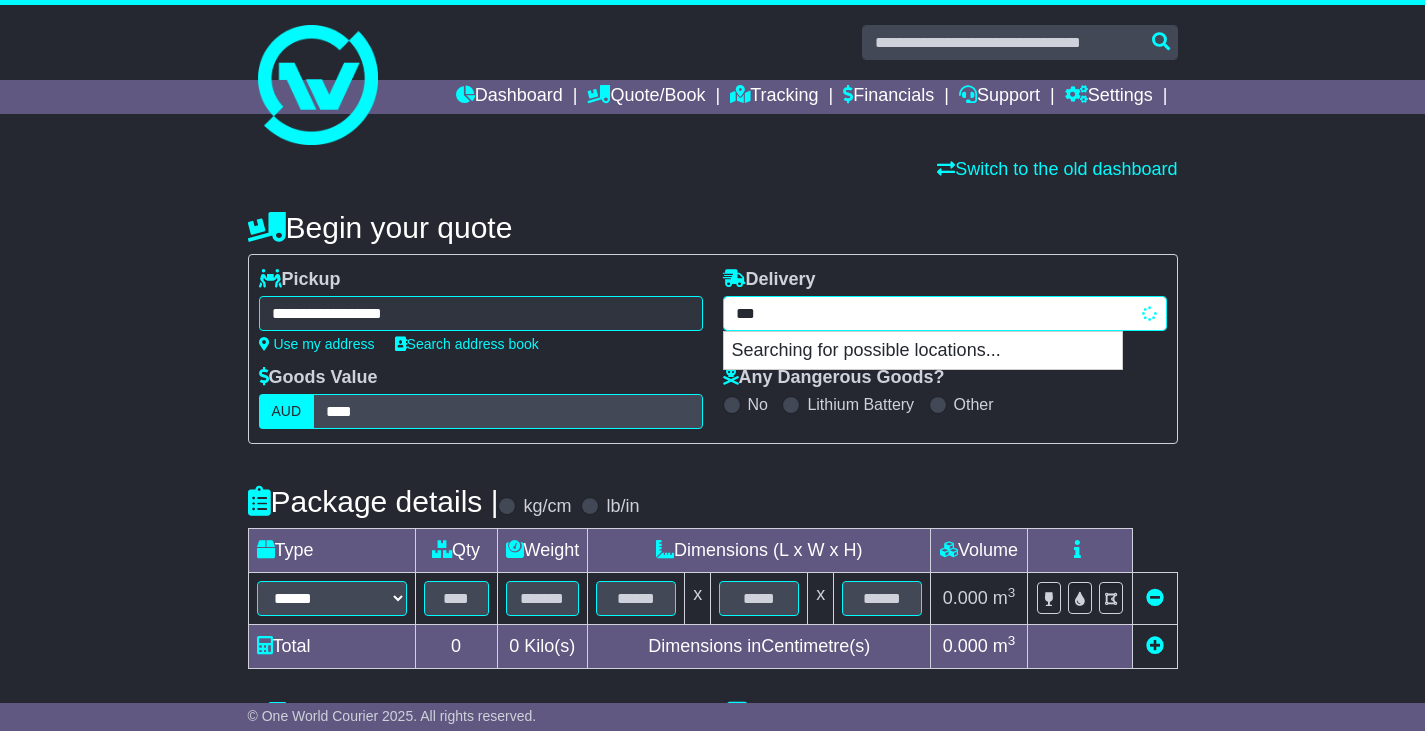type on "****" 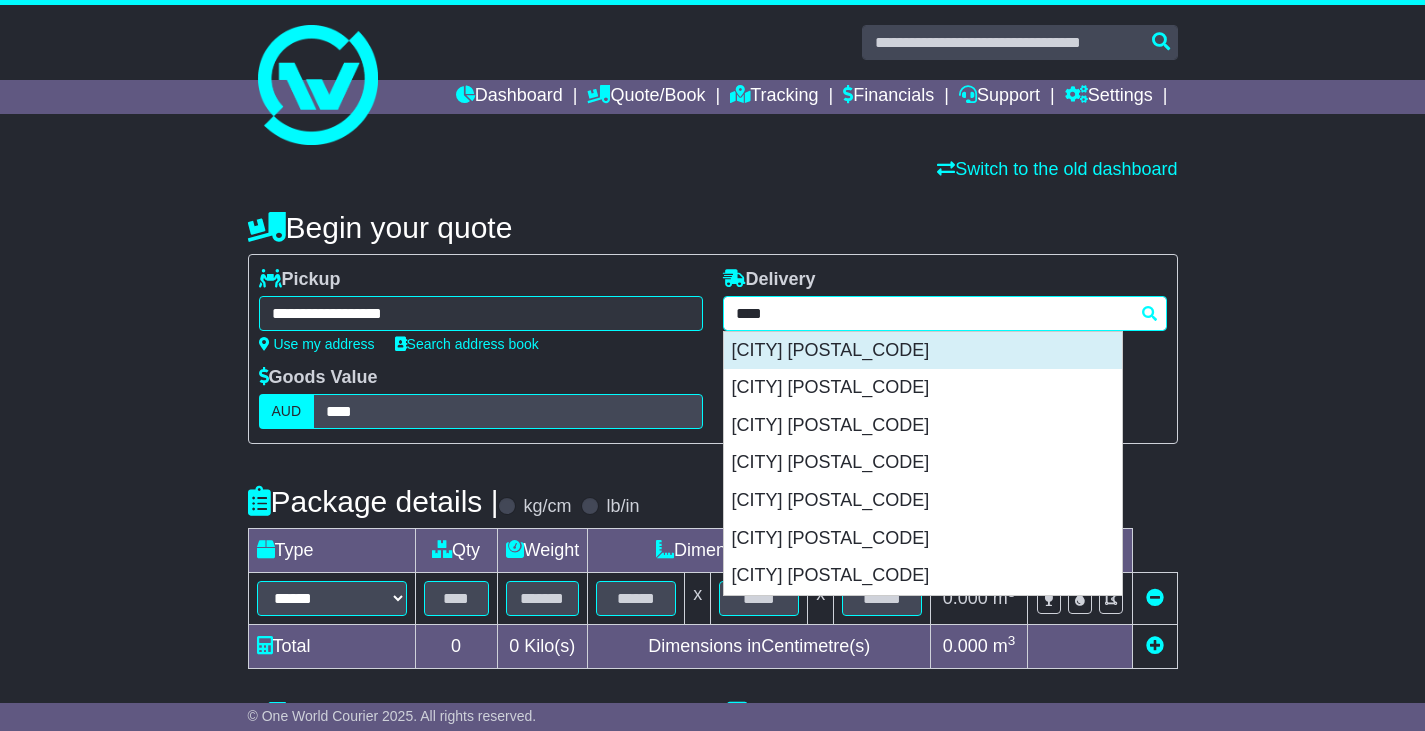 click on "[CITY] [POSTAL_CODE]" at bounding box center [923, 351] 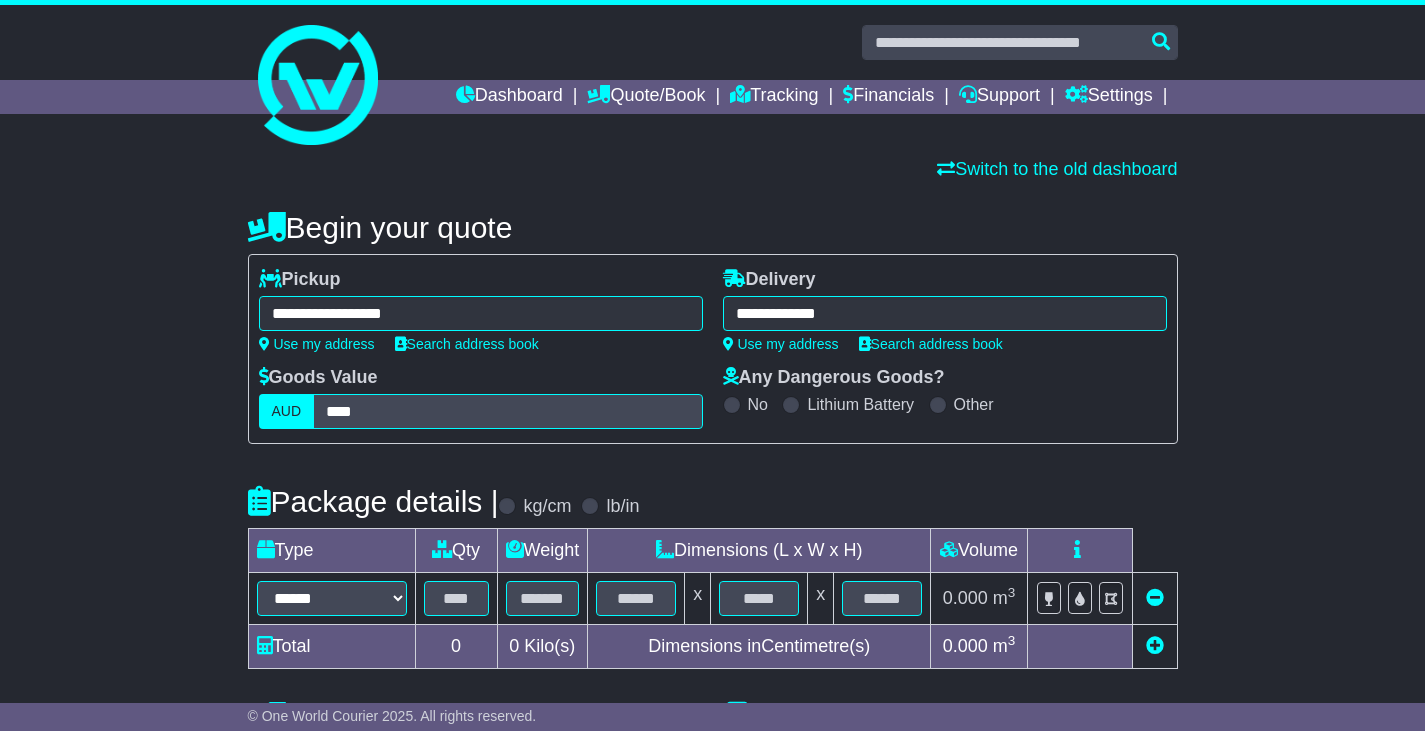 type on "**********" 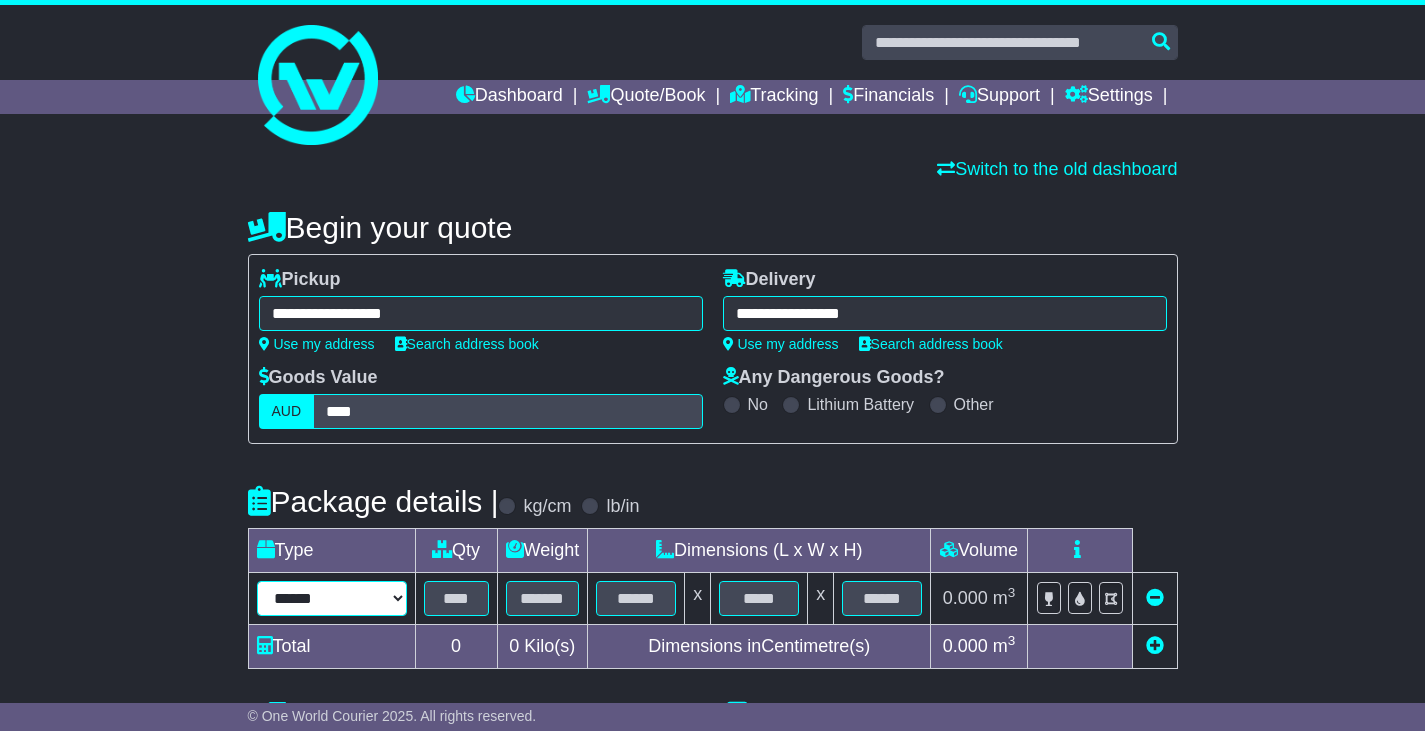 click on "****** ****** *** ******** ***** **** **** ****** *** *******" at bounding box center (332, 598) 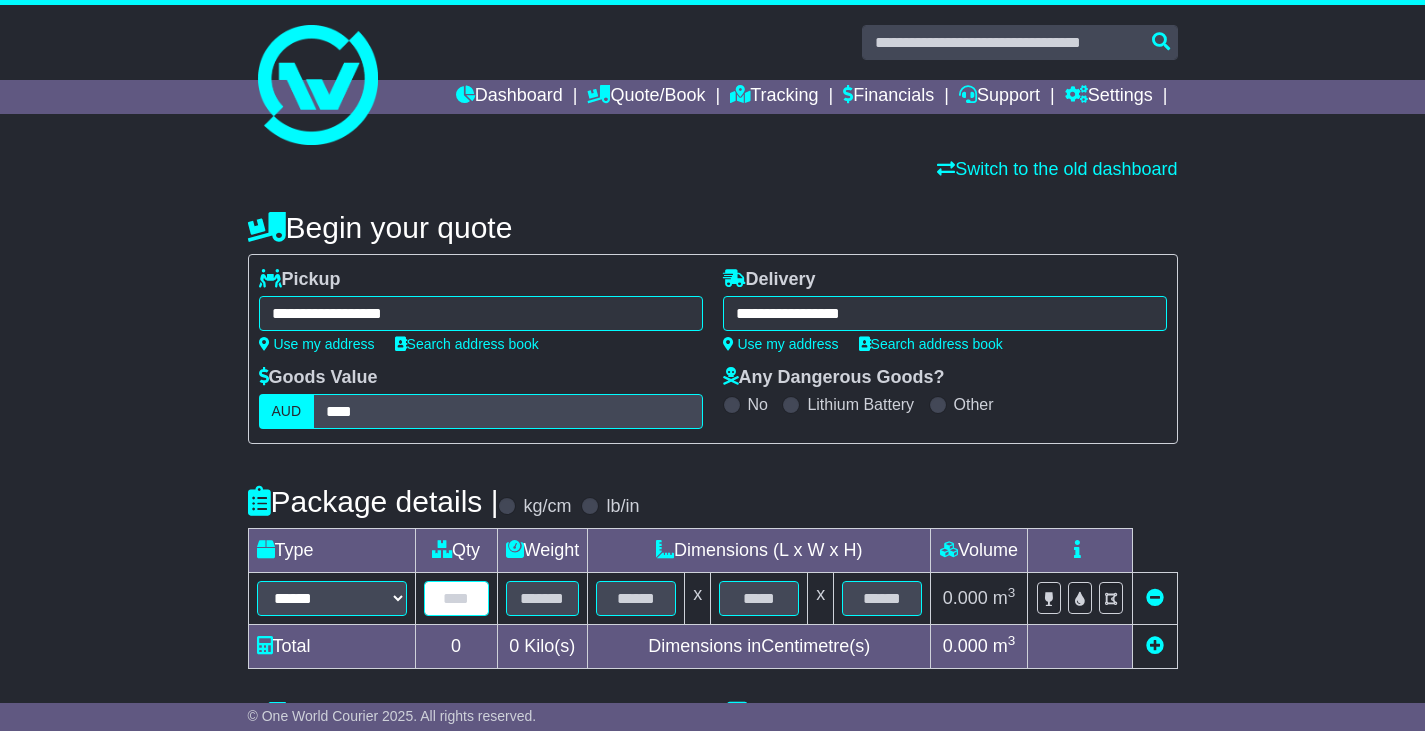 click at bounding box center (456, 598) 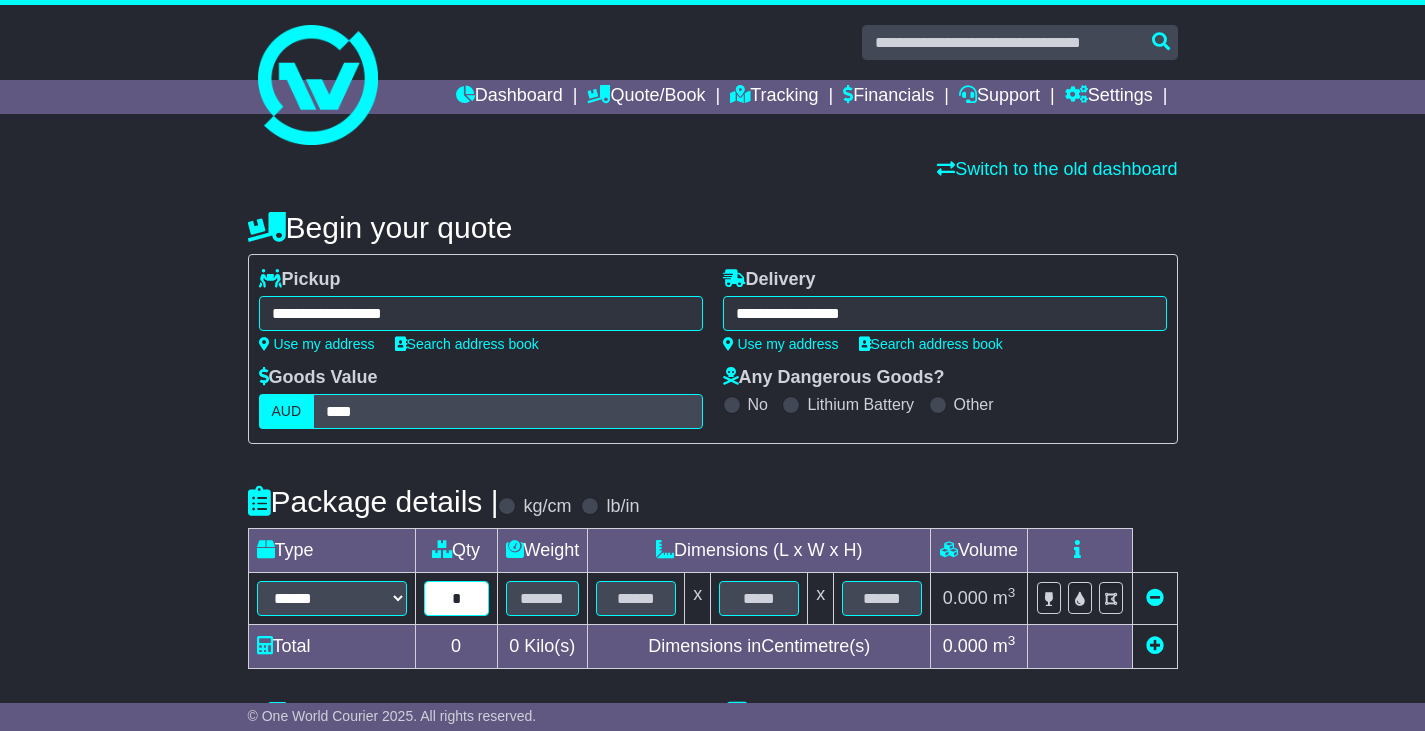 type on "*" 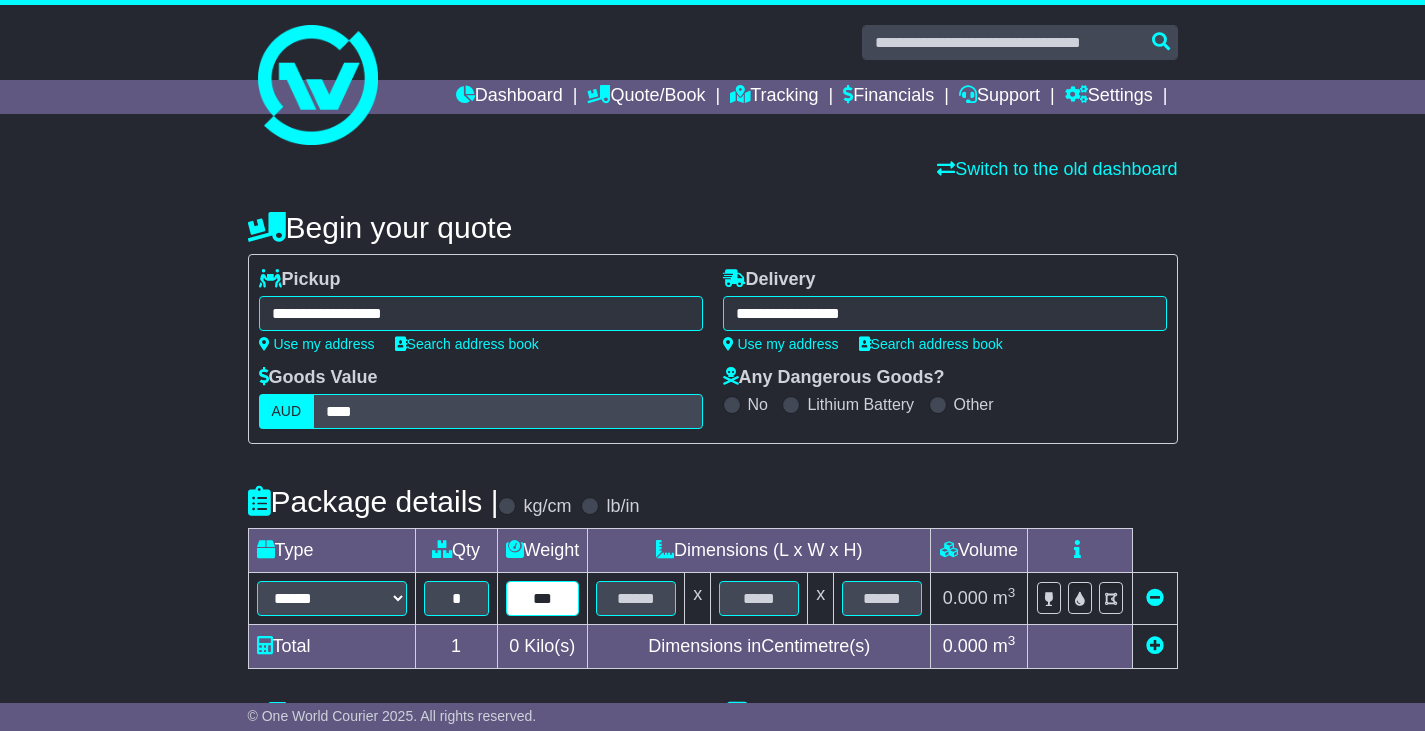 type on "***" 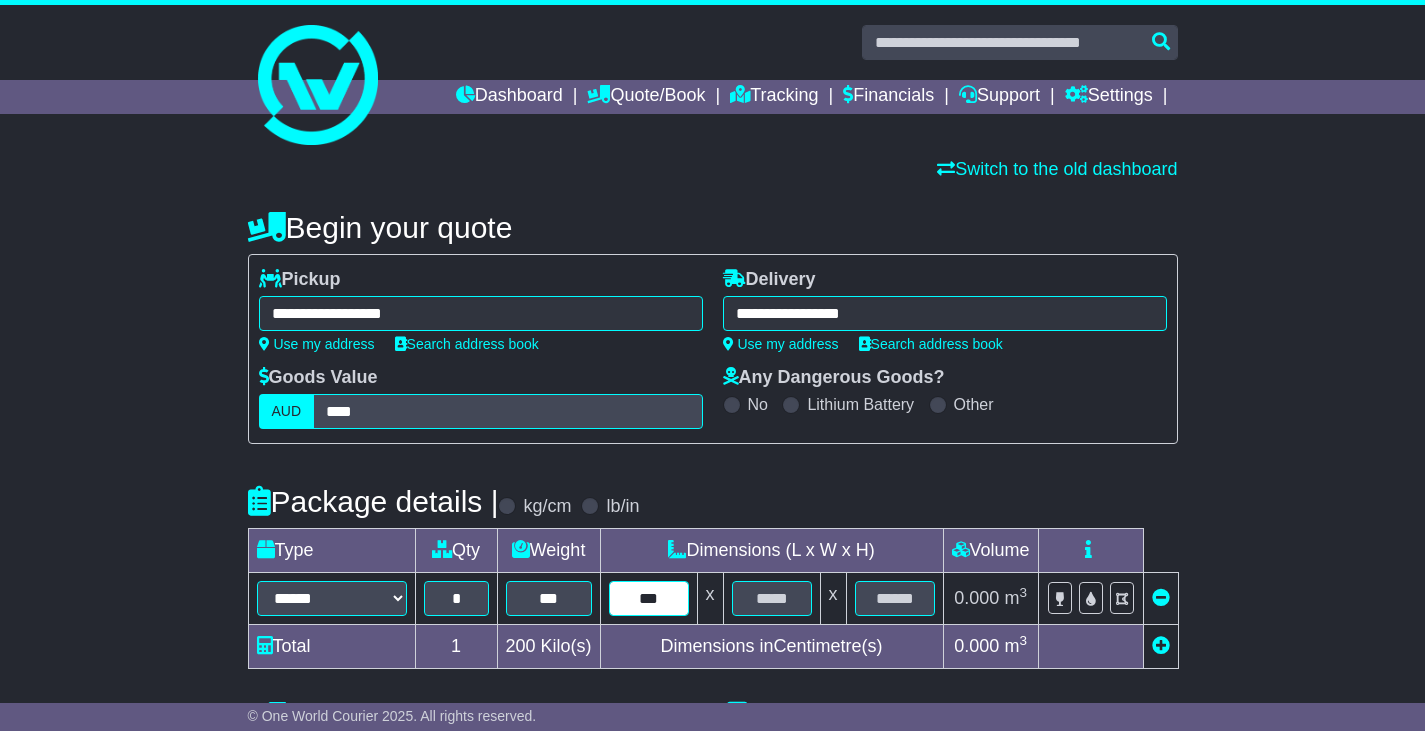 type on "***" 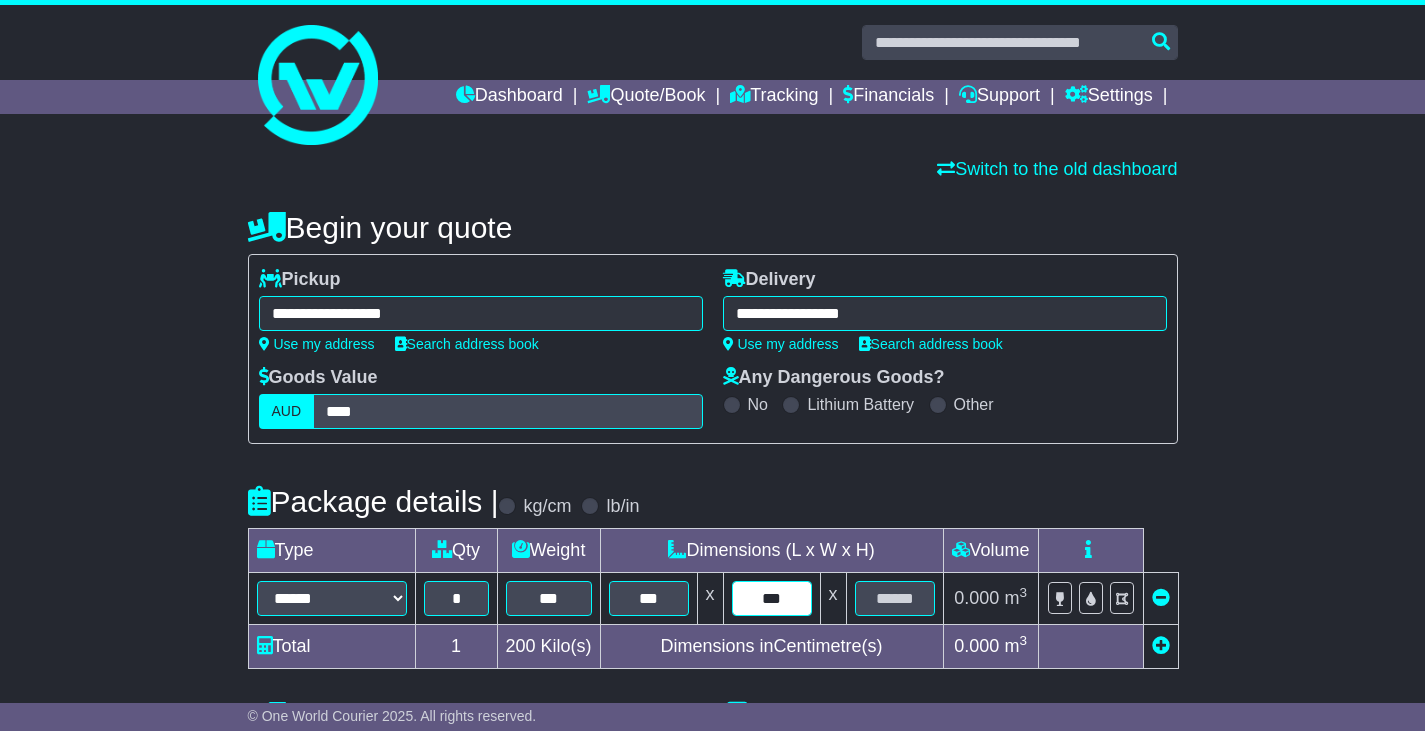 type on "***" 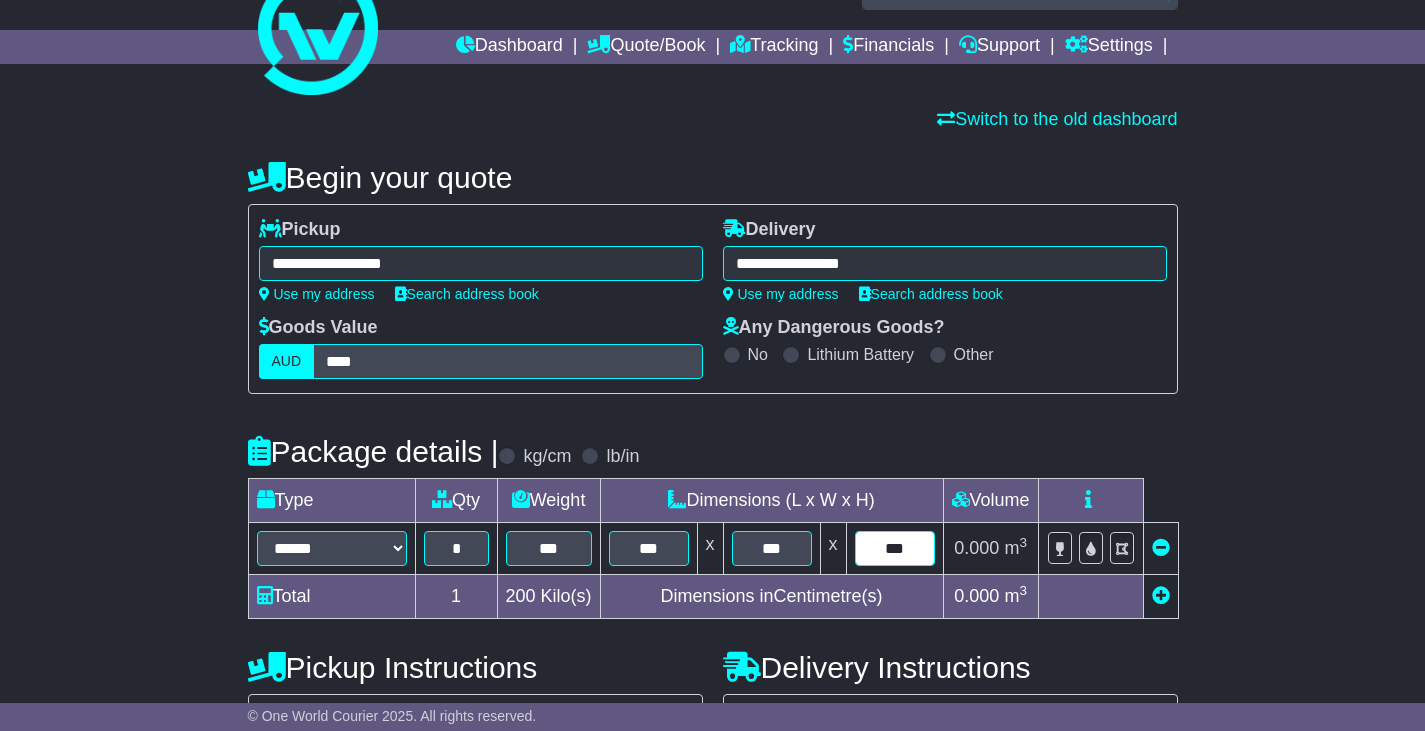 scroll, scrollTop: 200, scrollLeft: 0, axis: vertical 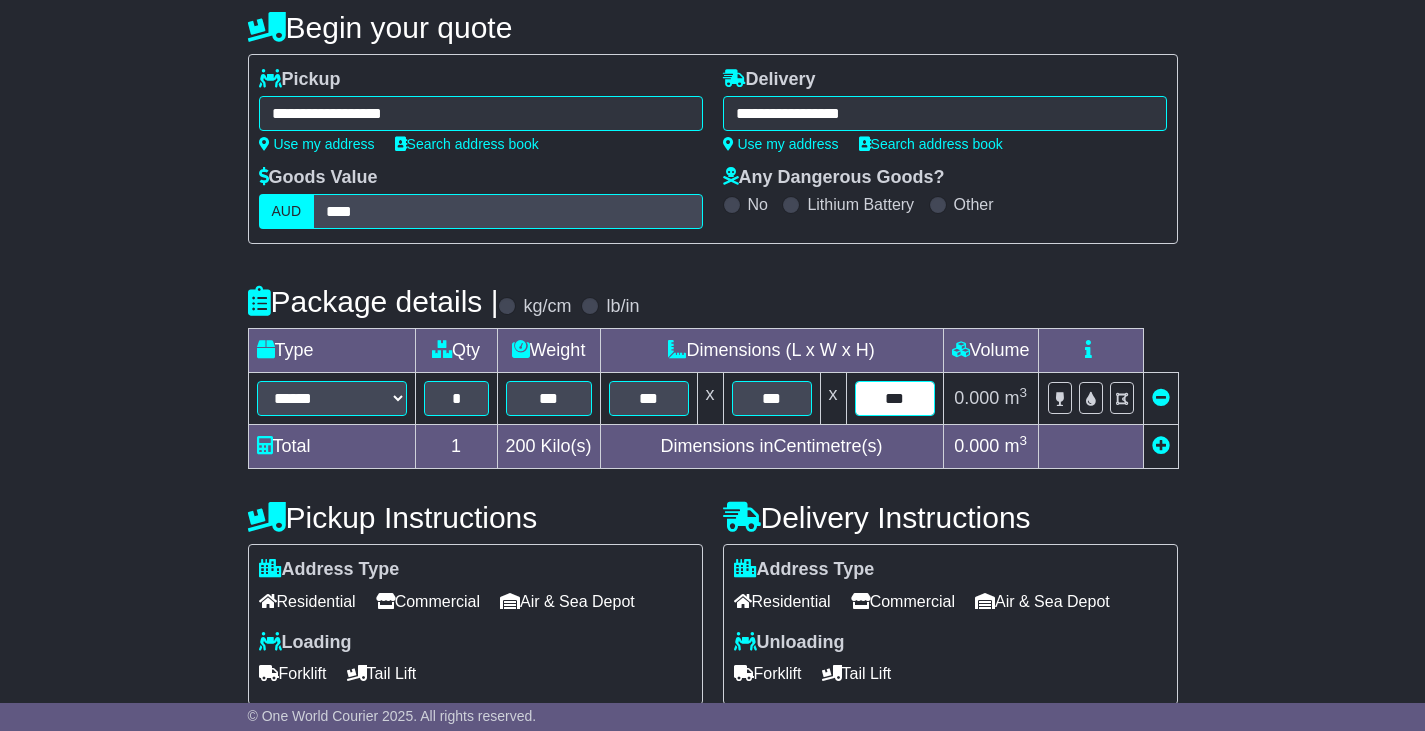 type on "***" 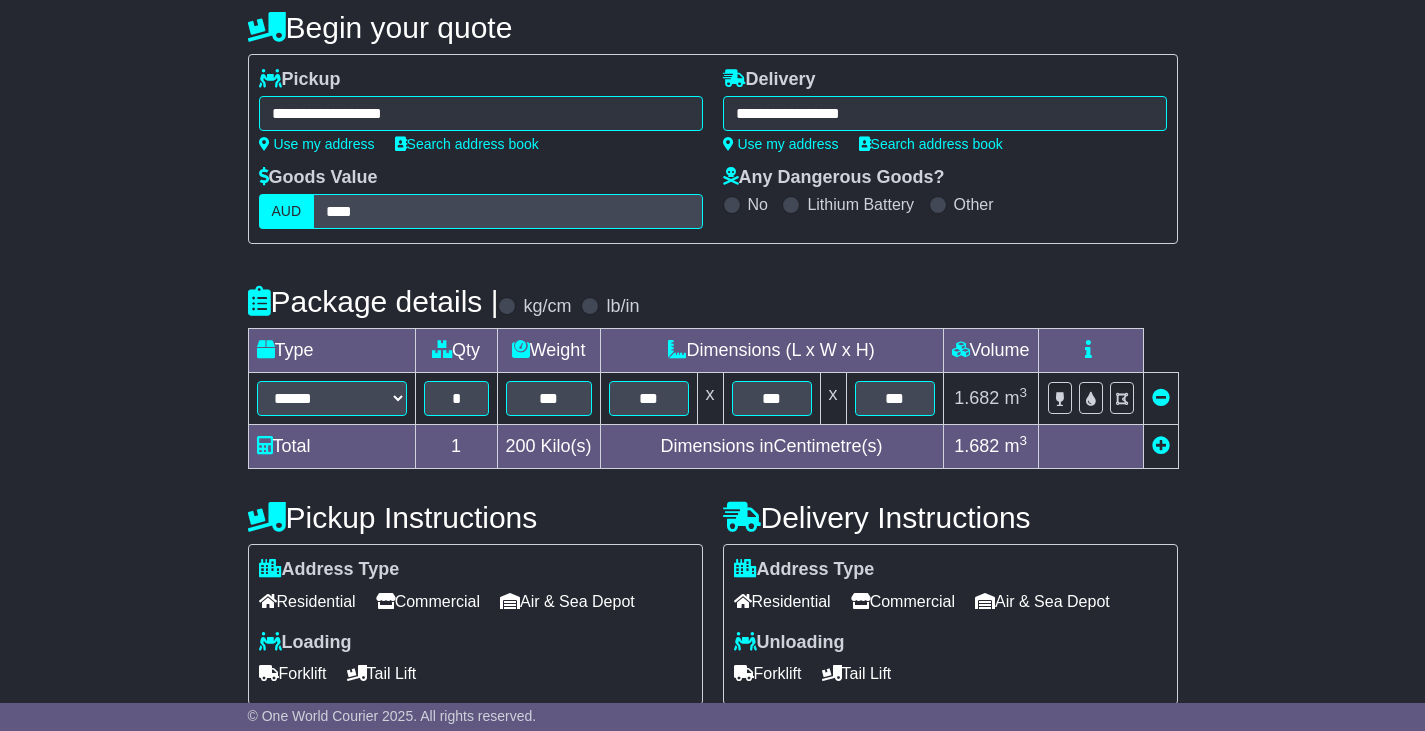 click on "Commercial" at bounding box center [428, 601] 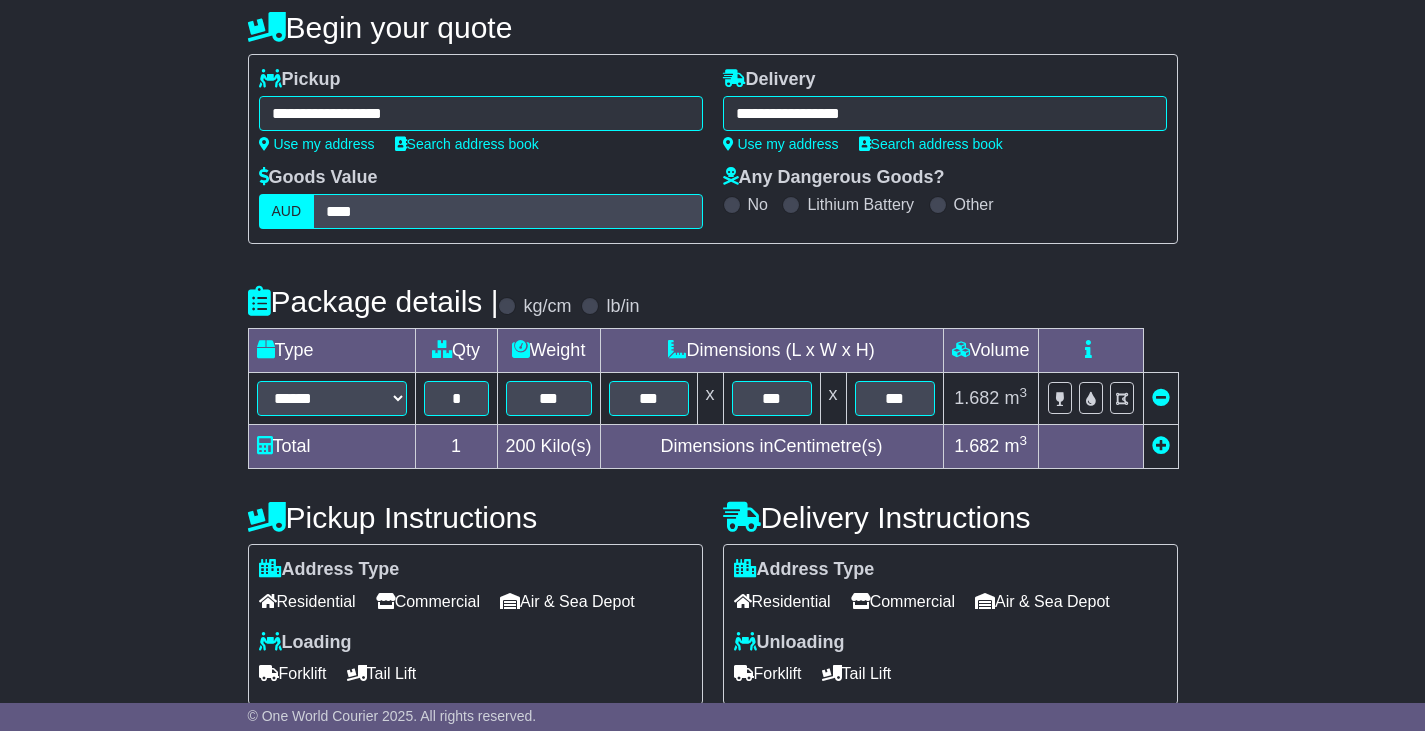 drag, startPoint x: 878, startPoint y: 681, endPoint x: 1081, endPoint y: 612, distance: 214.40616 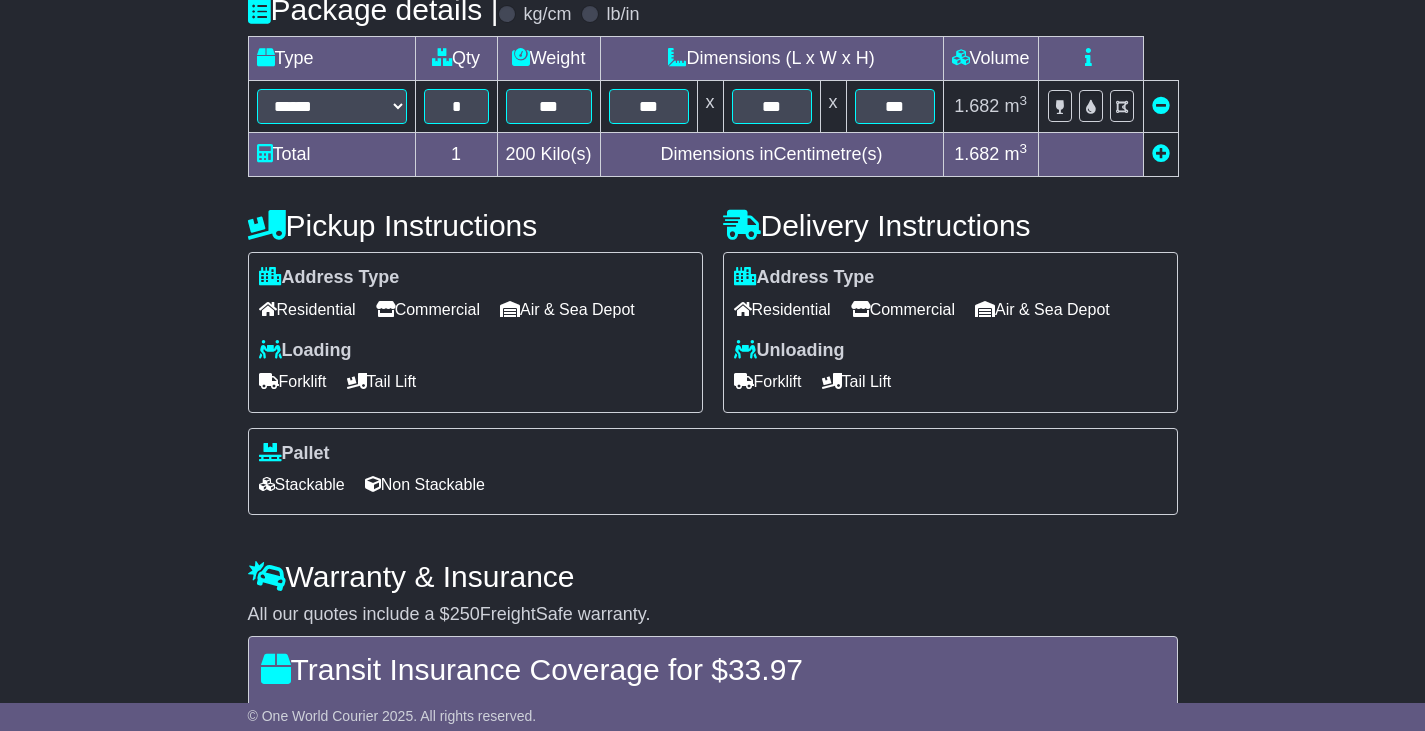 scroll, scrollTop: 500, scrollLeft: 0, axis: vertical 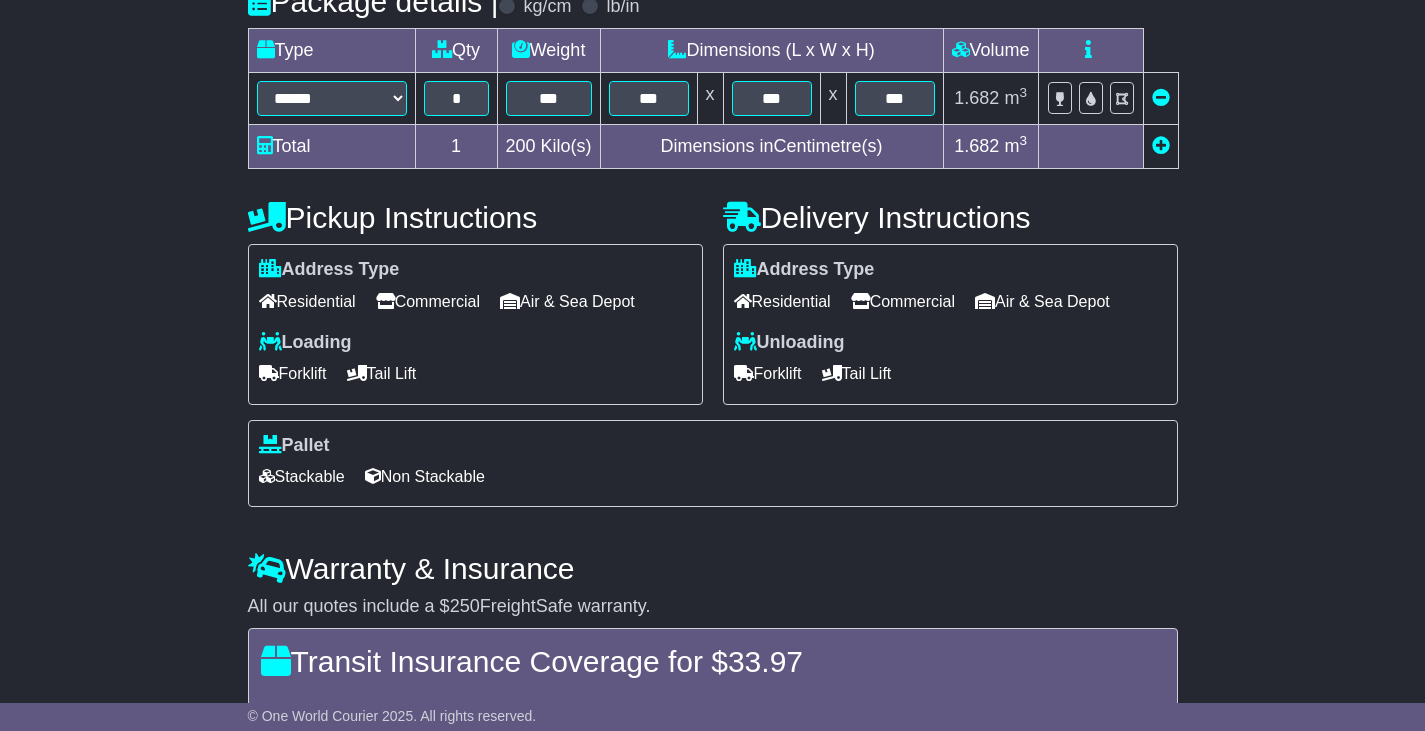 click on "Non Stackable" at bounding box center [425, 476] 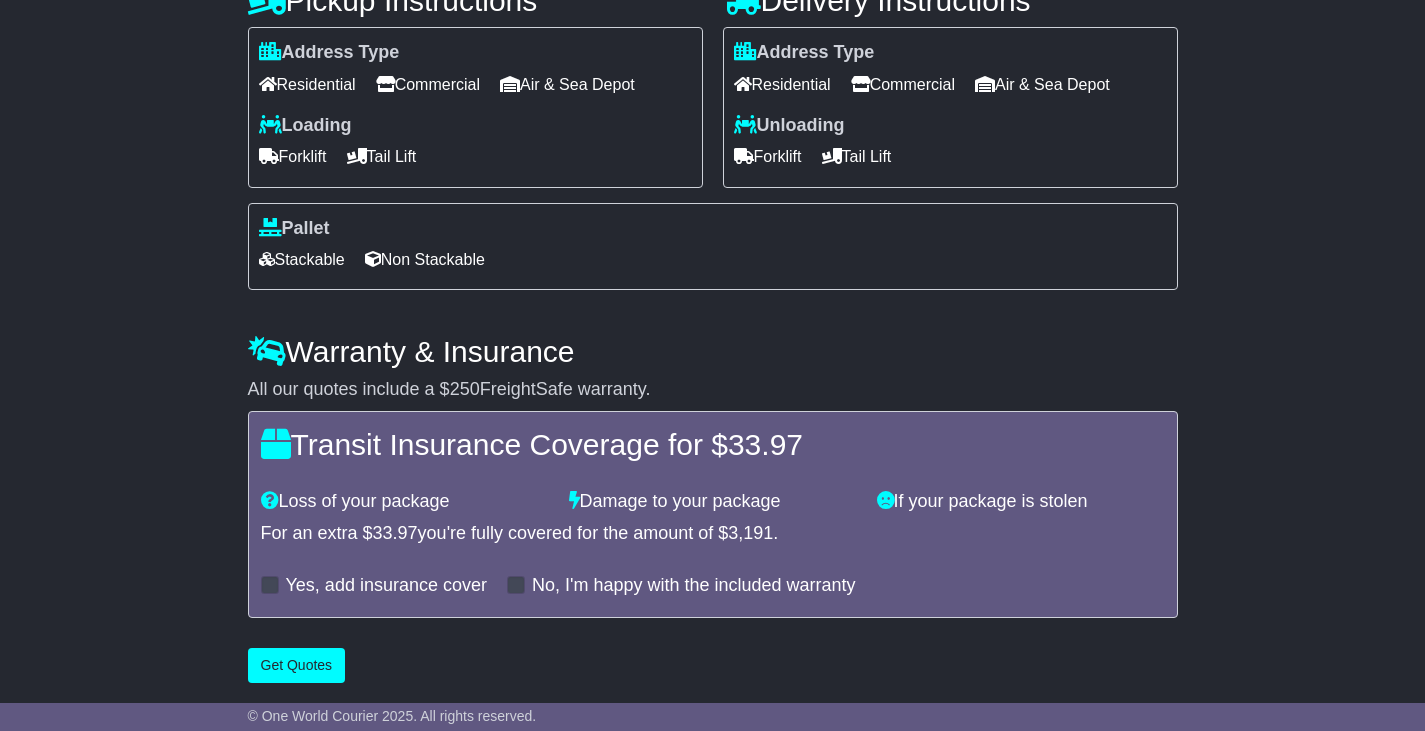 scroll, scrollTop: 726, scrollLeft: 0, axis: vertical 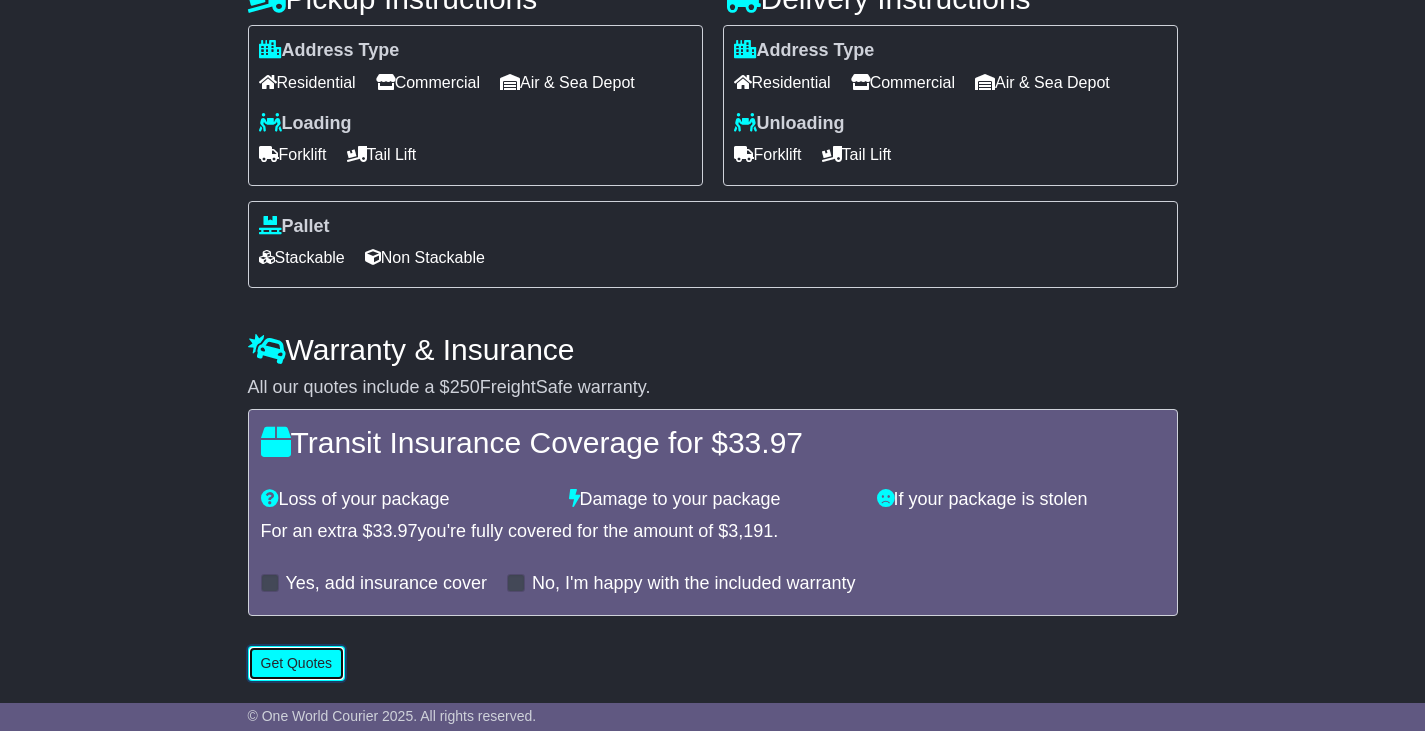 click on "Get Quotes" at bounding box center [297, 663] 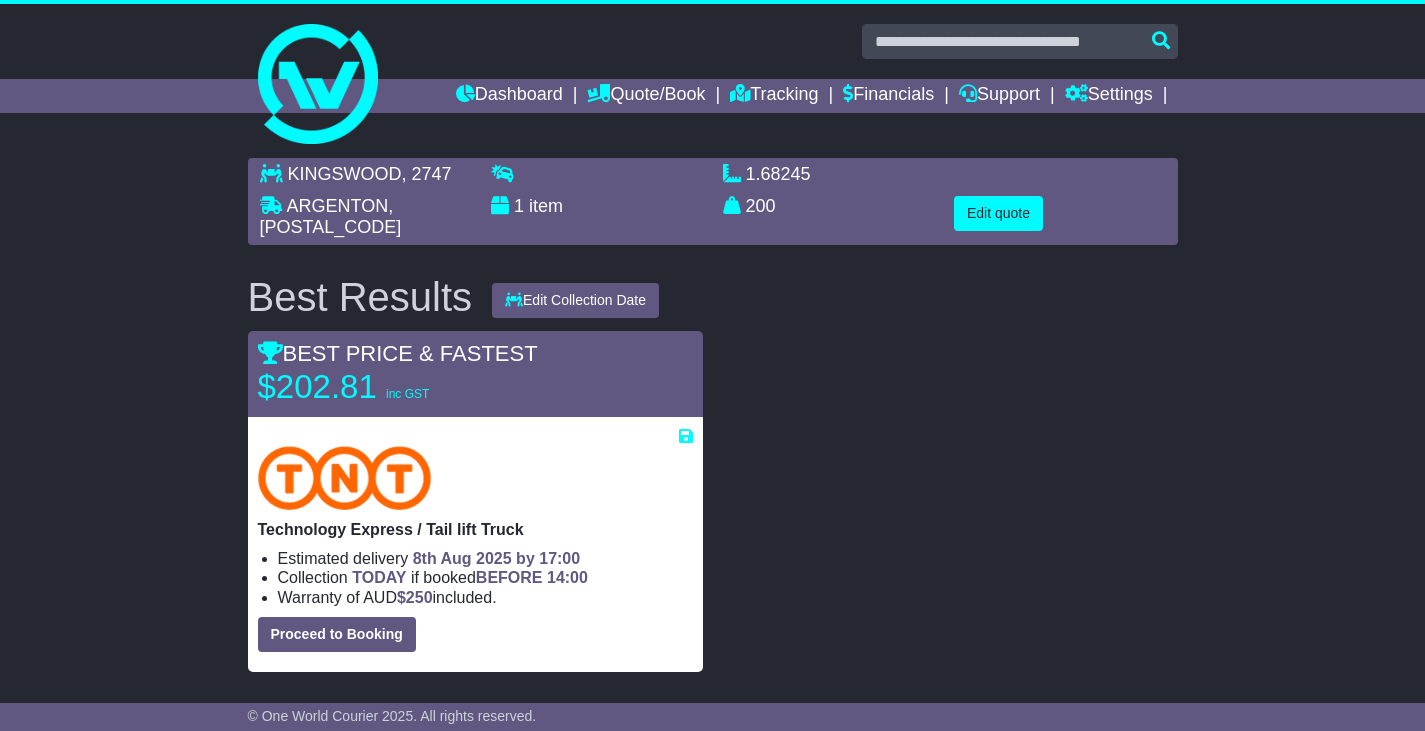 scroll, scrollTop: 0, scrollLeft: 0, axis: both 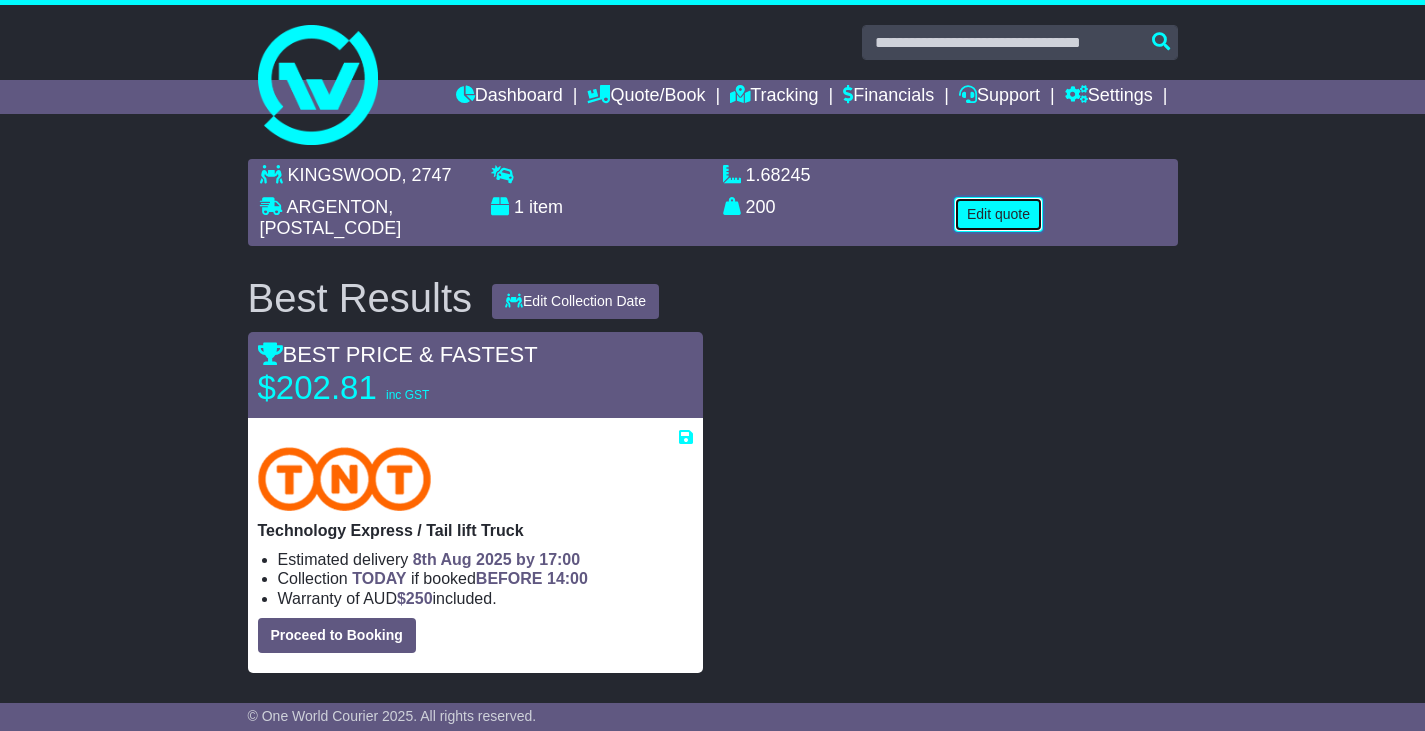 drag, startPoint x: 980, startPoint y: 222, endPoint x: 889, endPoint y: 234, distance: 91.787796 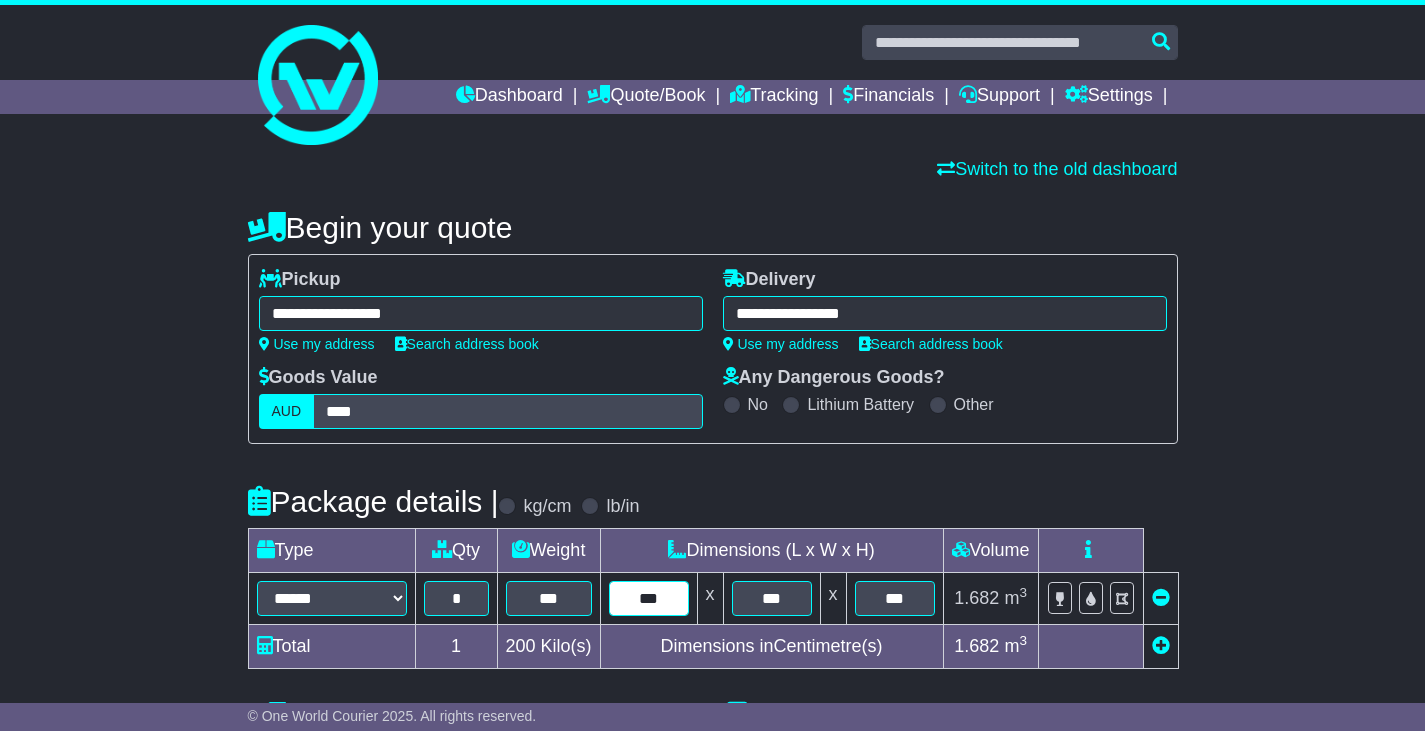 click on "***" at bounding box center [649, 598] 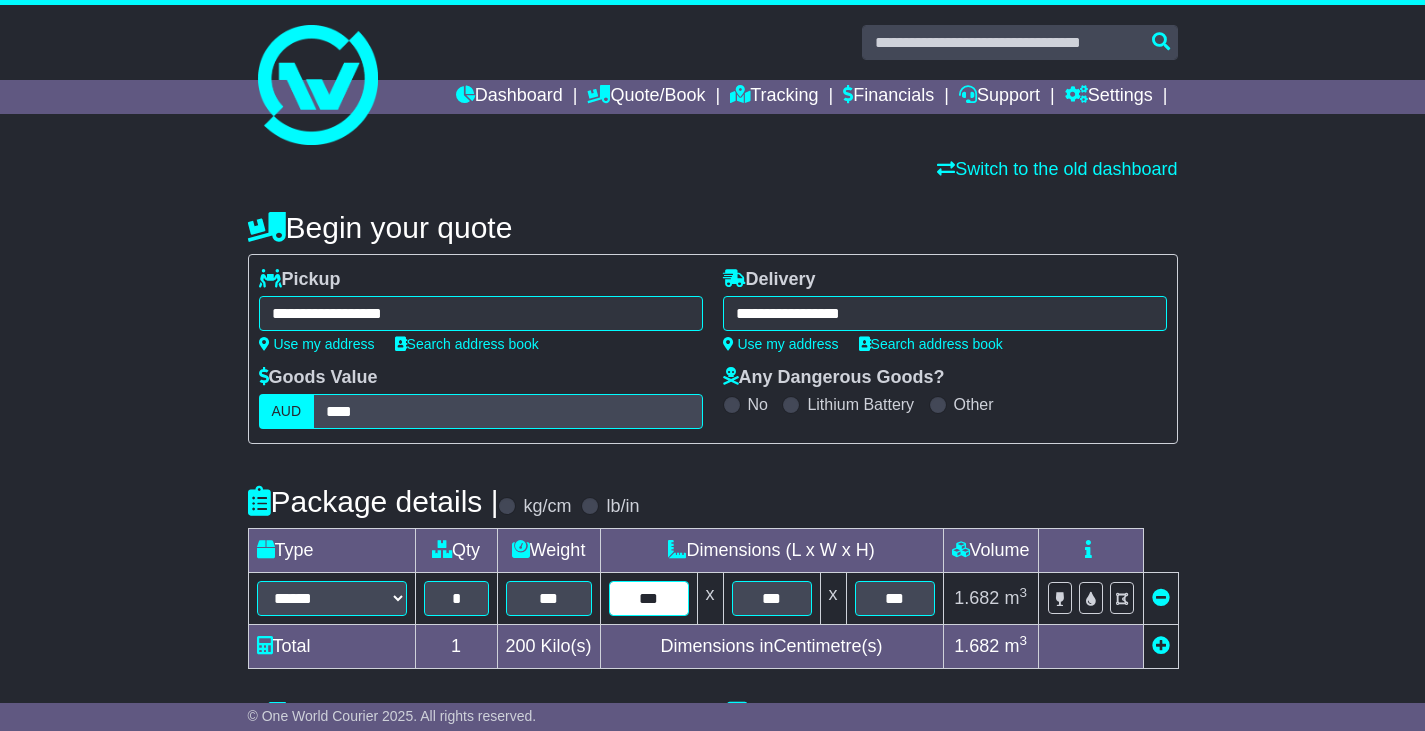 type on "***" 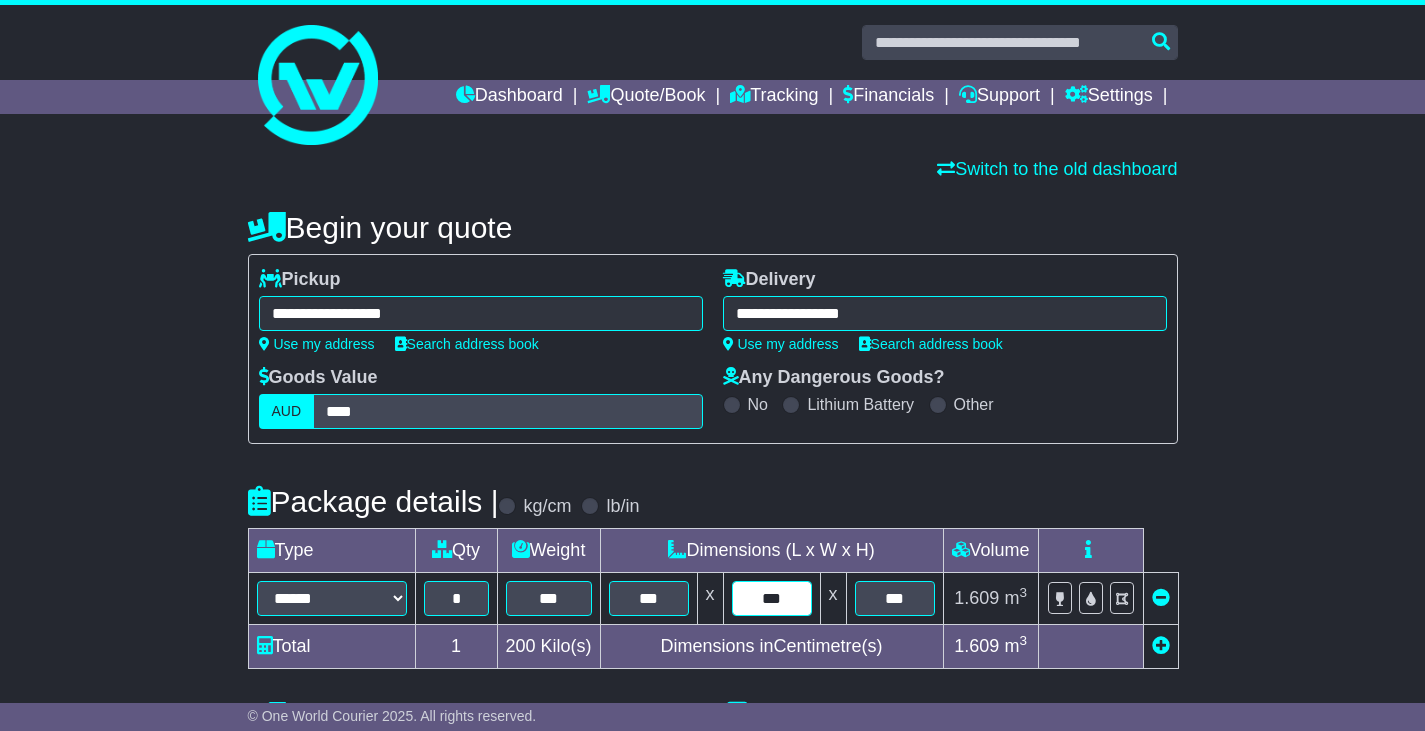 type on "***" 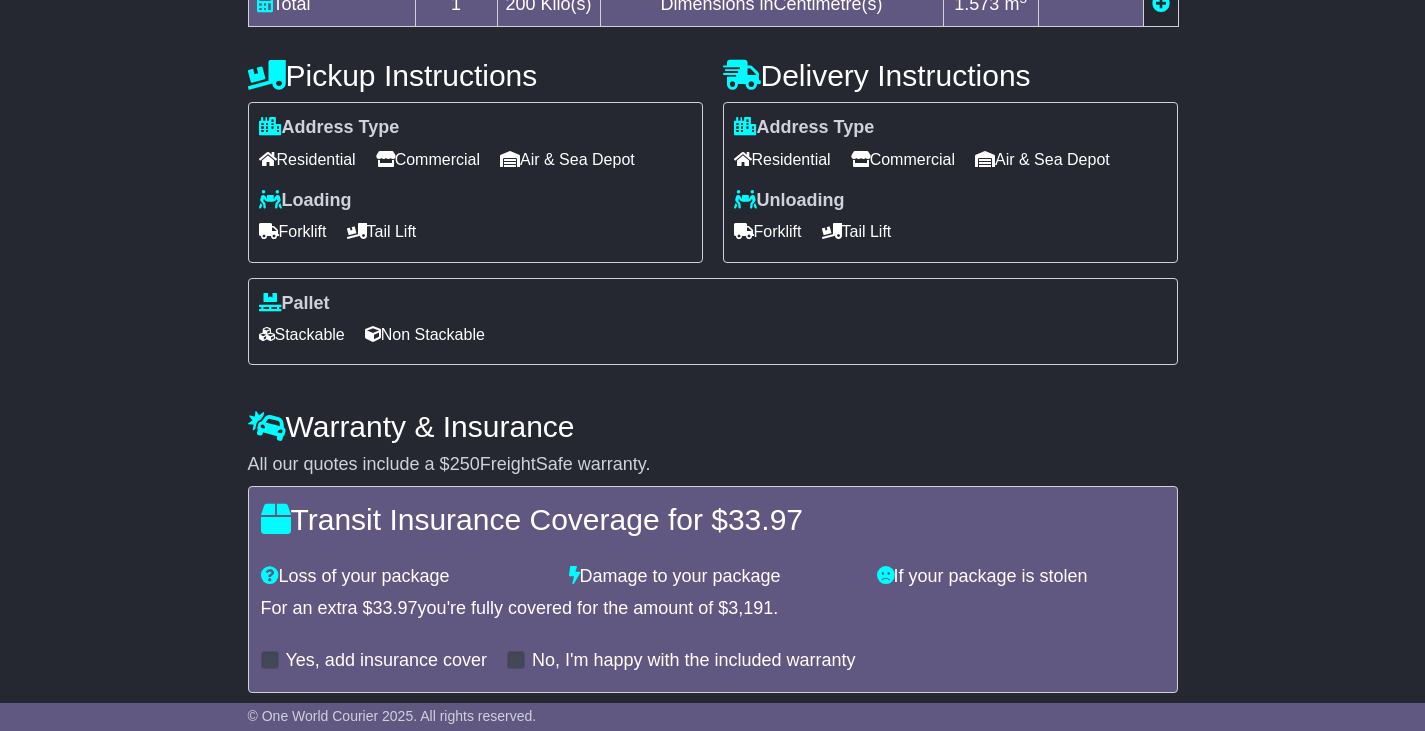 scroll, scrollTop: 726, scrollLeft: 0, axis: vertical 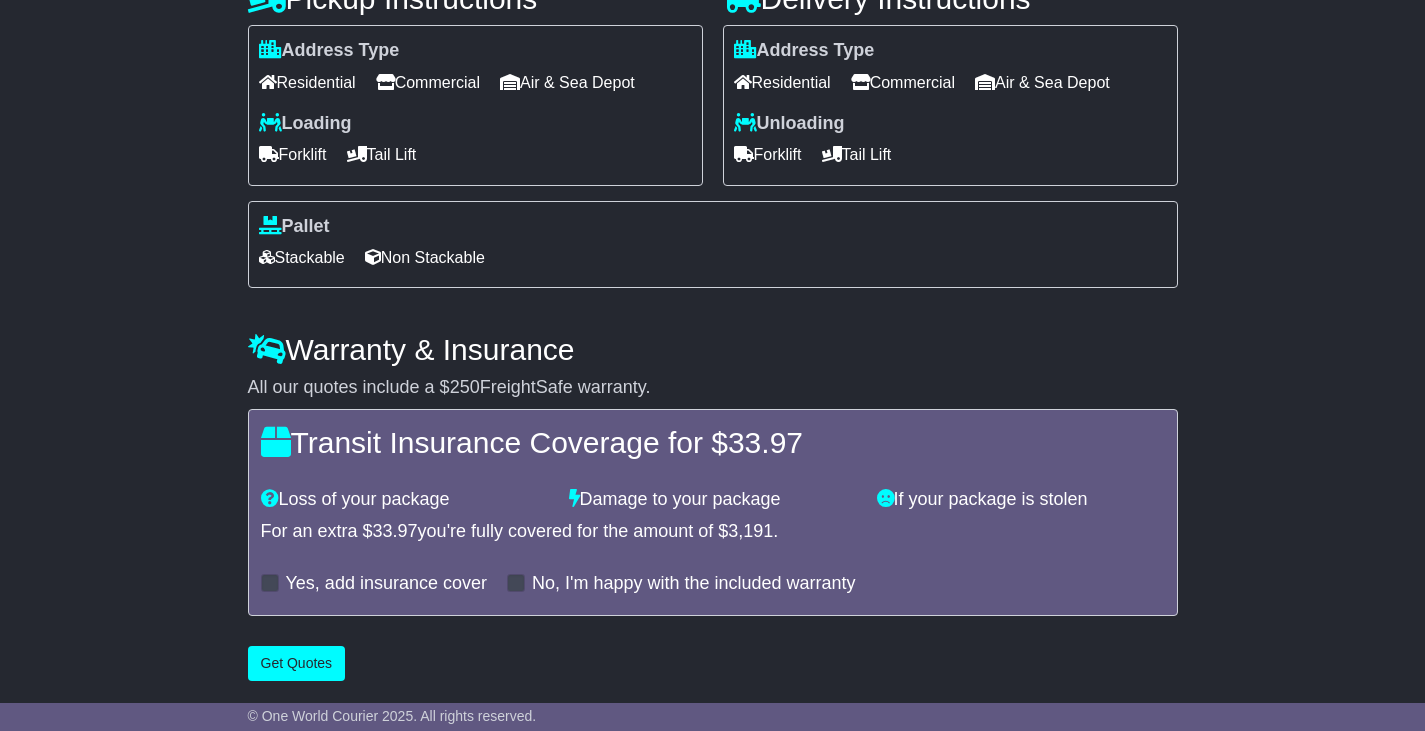 type on "***" 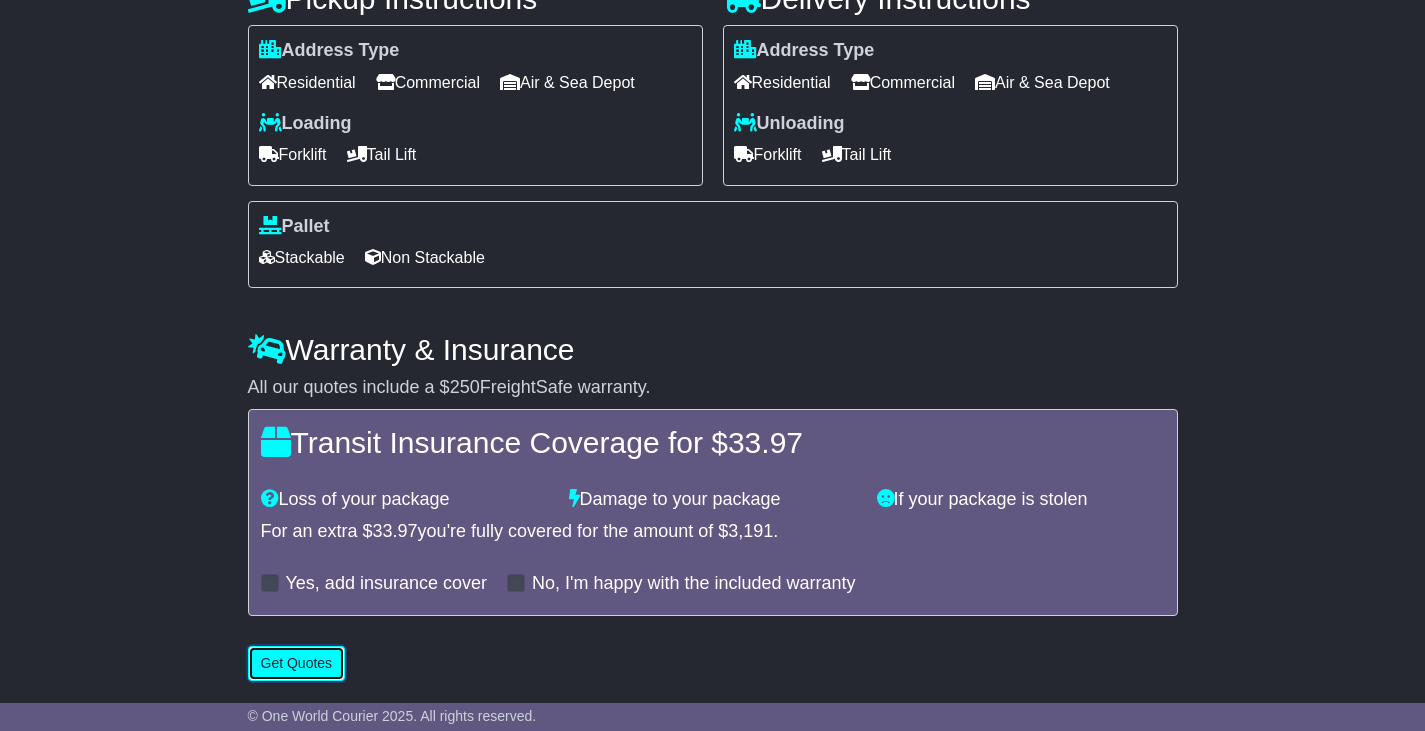click on "Get Quotes" at bounding box center (297, 663) 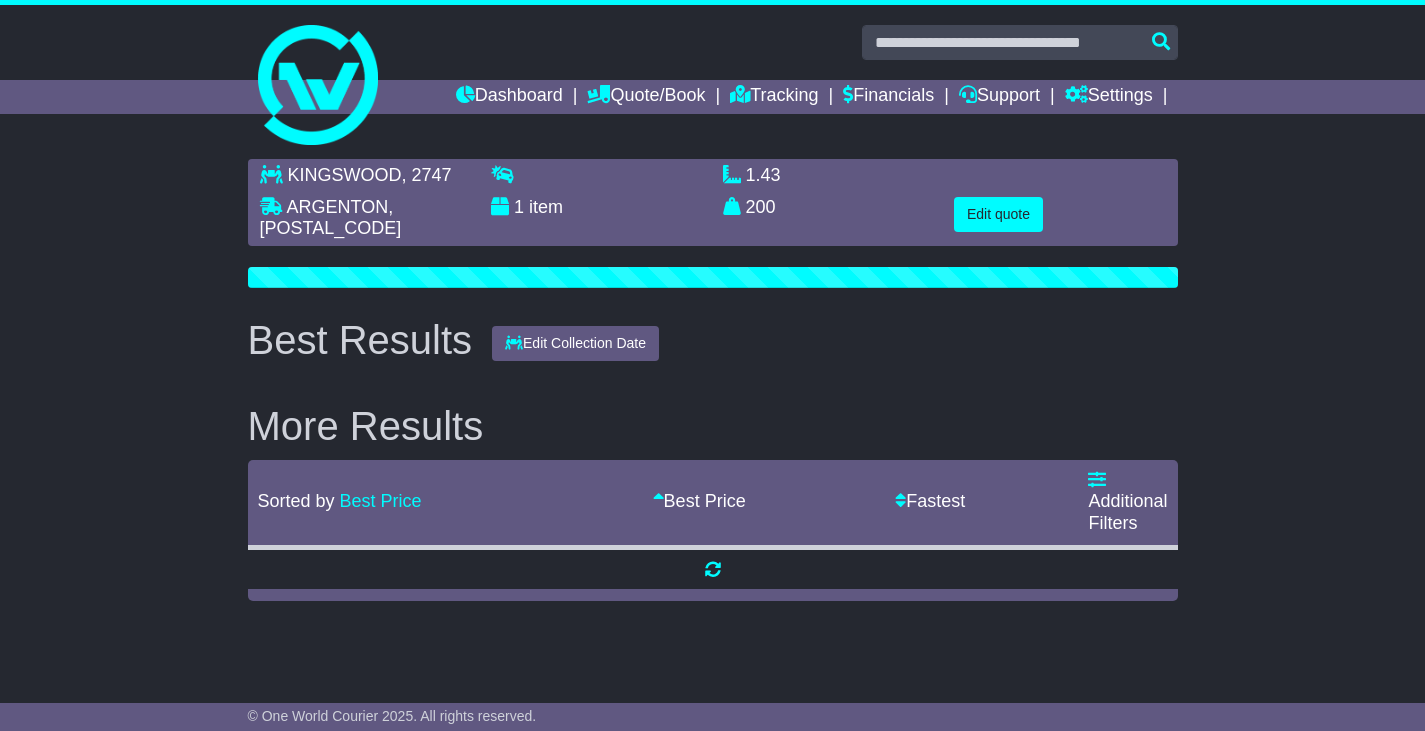 scroll, scrollTop: 0, scrollLeft: 0, axis: both 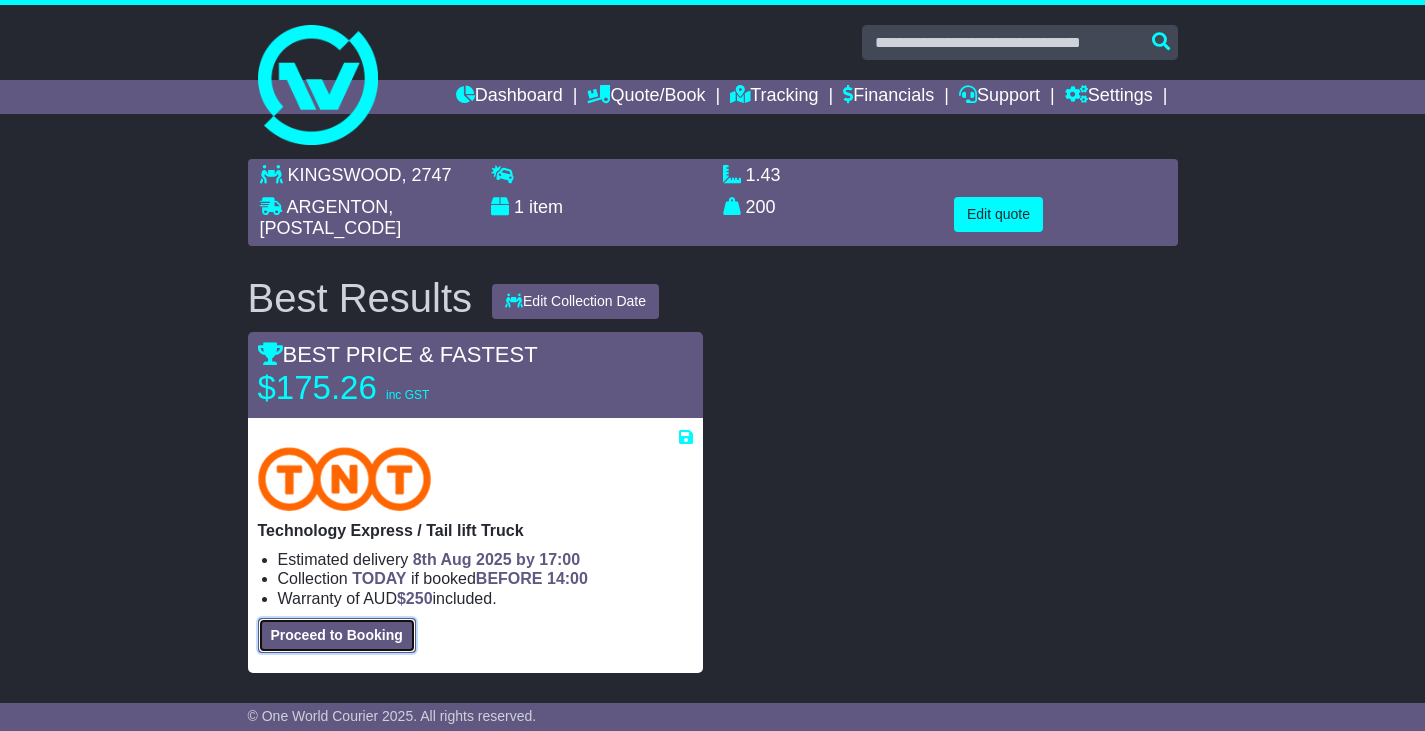 click on "Proceed to Booking" at bounding box center [337, 635] 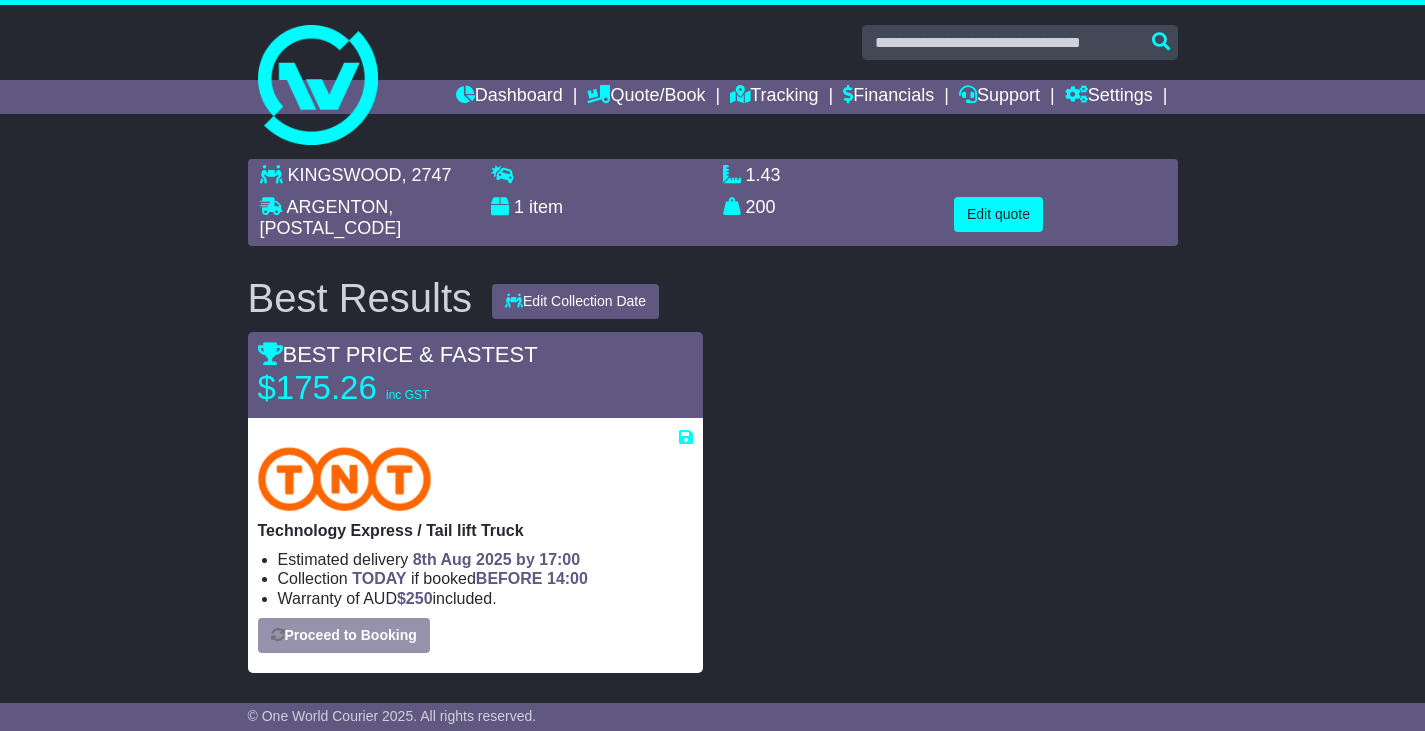 select on "*****" 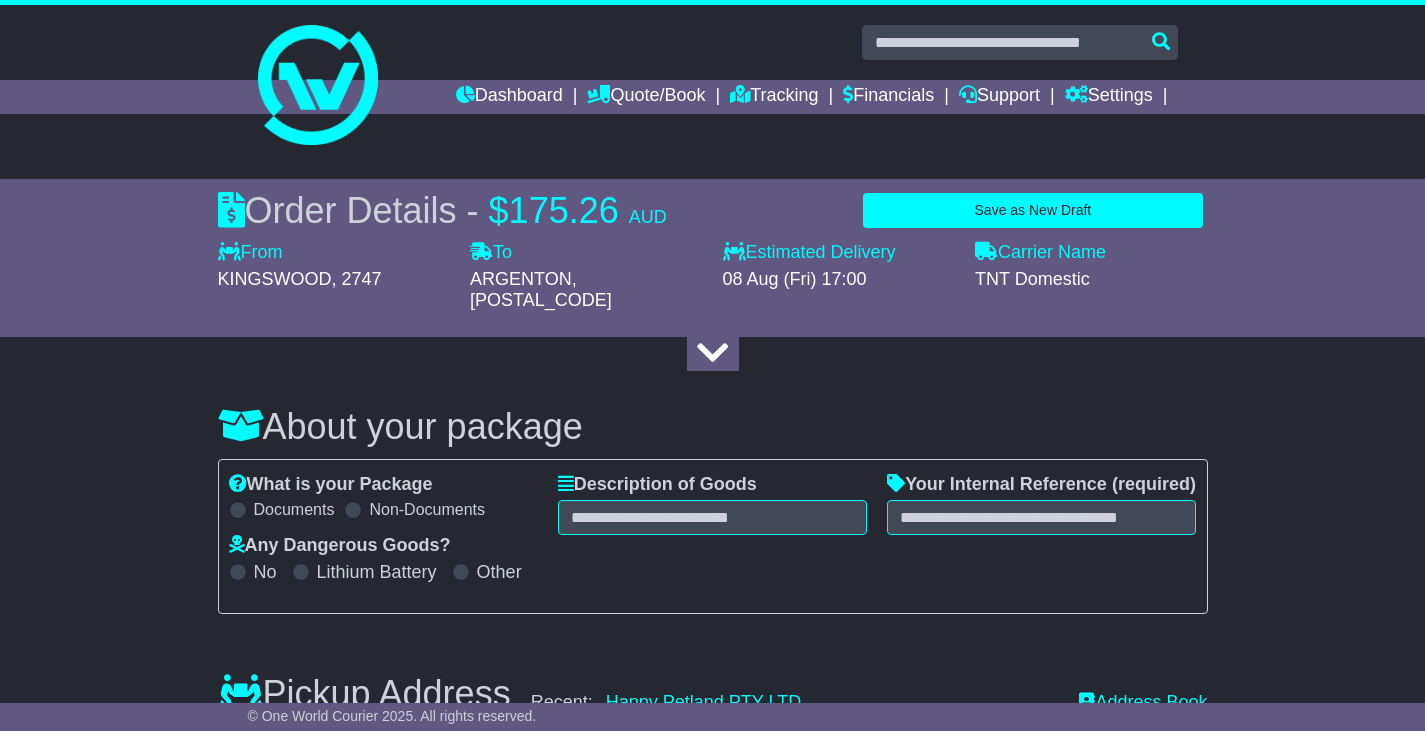 select 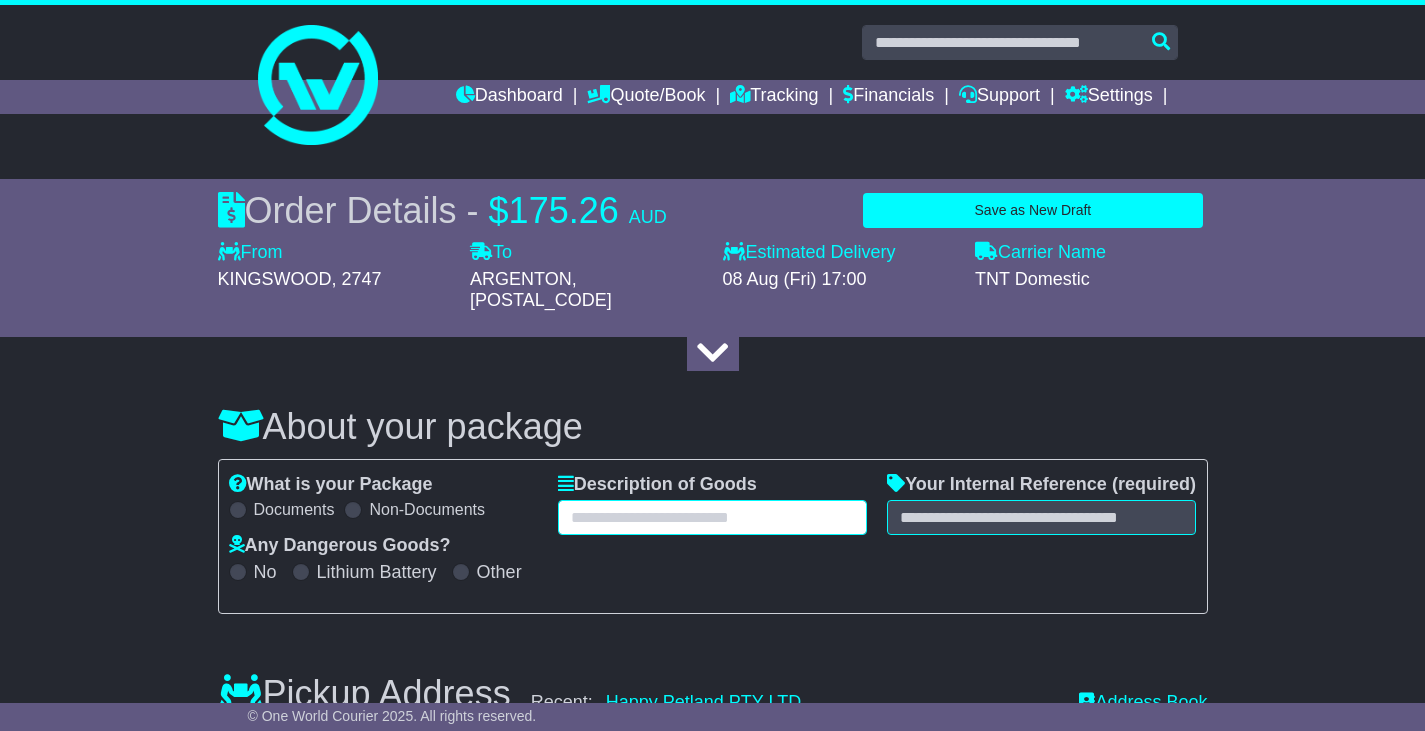click at bounding box center [712, 517] 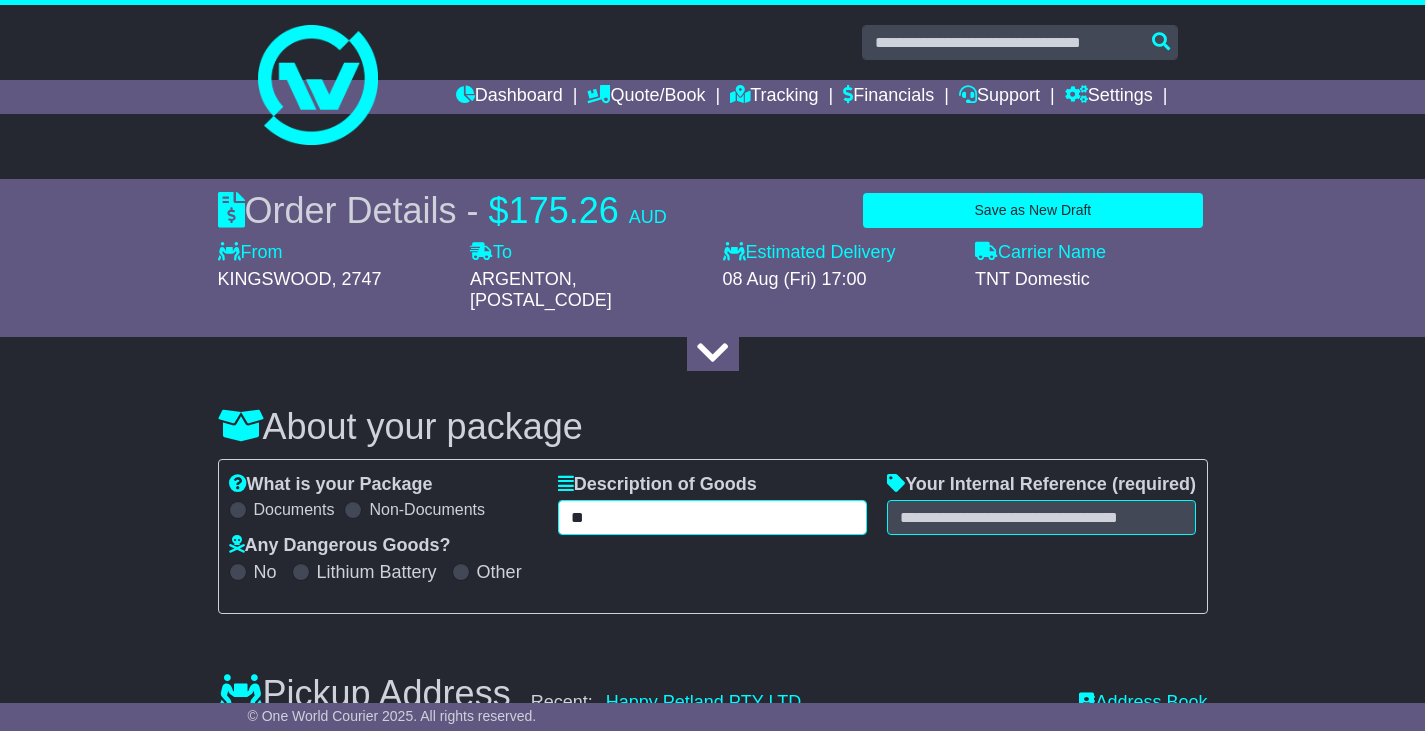 type on "*" 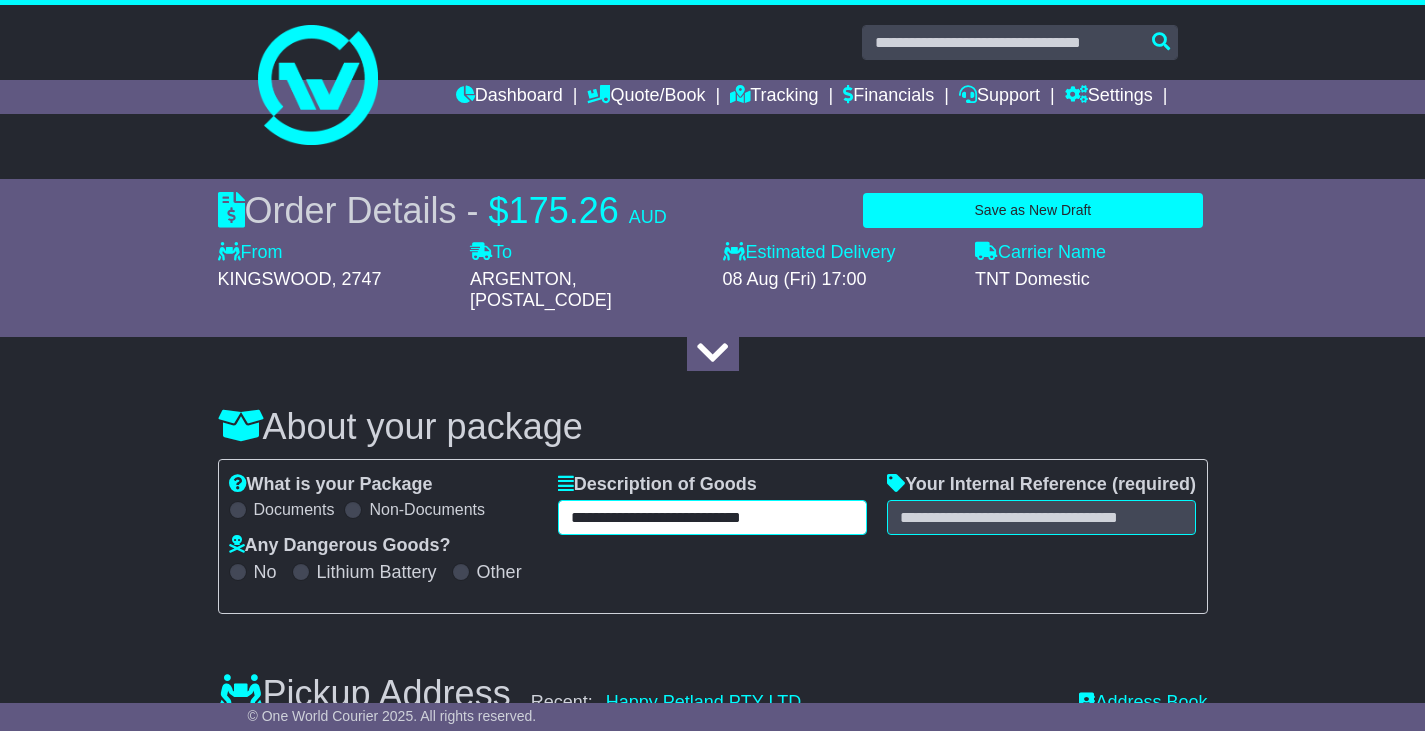 type on "**********" 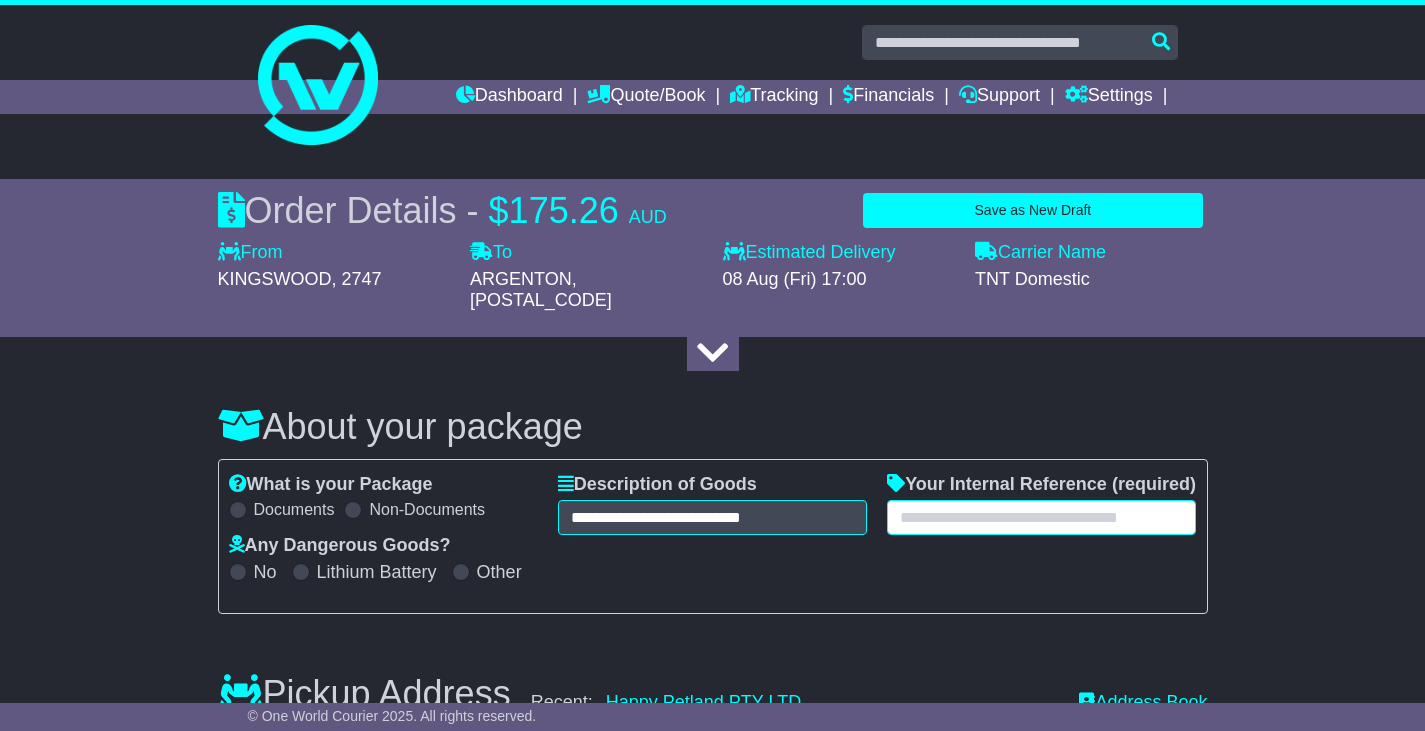 click at bounding box center [1041, 517] 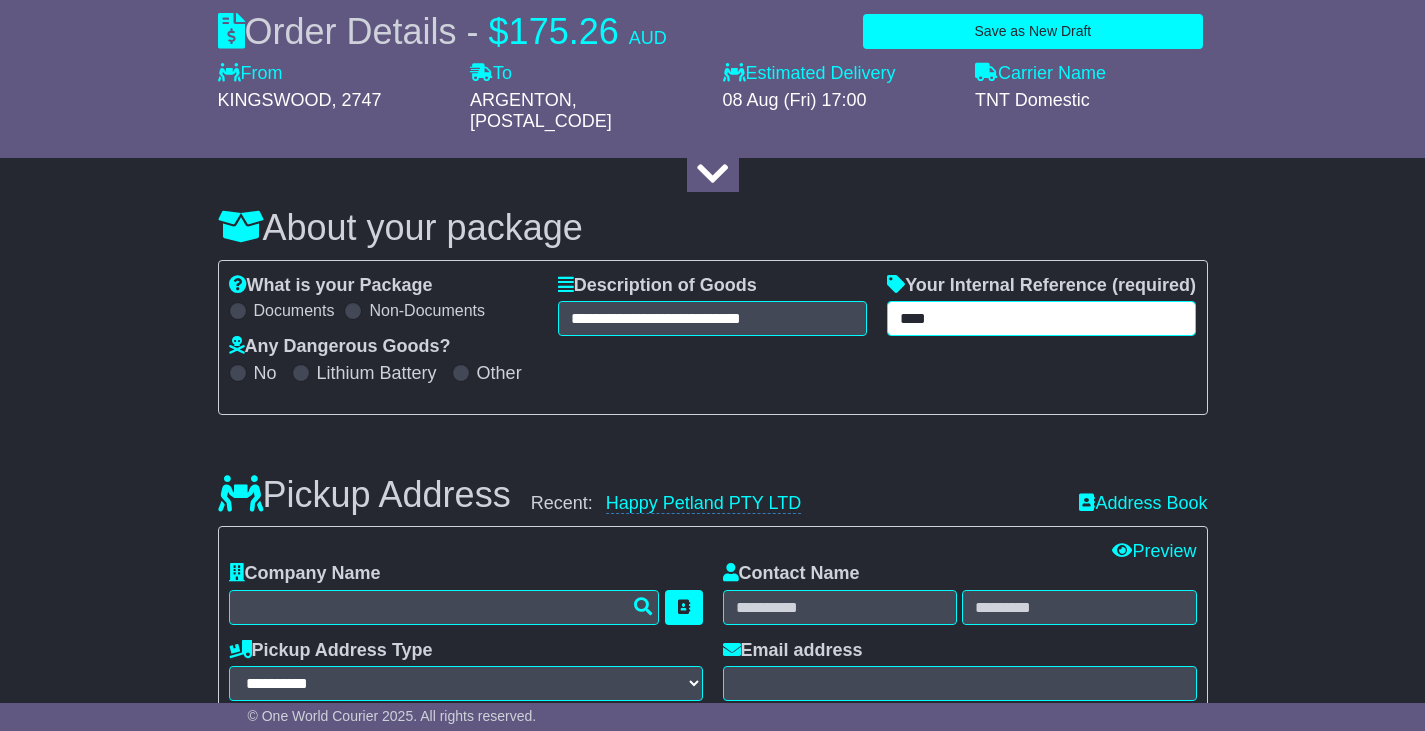 scroll, scrollTop: 200, scrollLeft: 0, axis: vertical 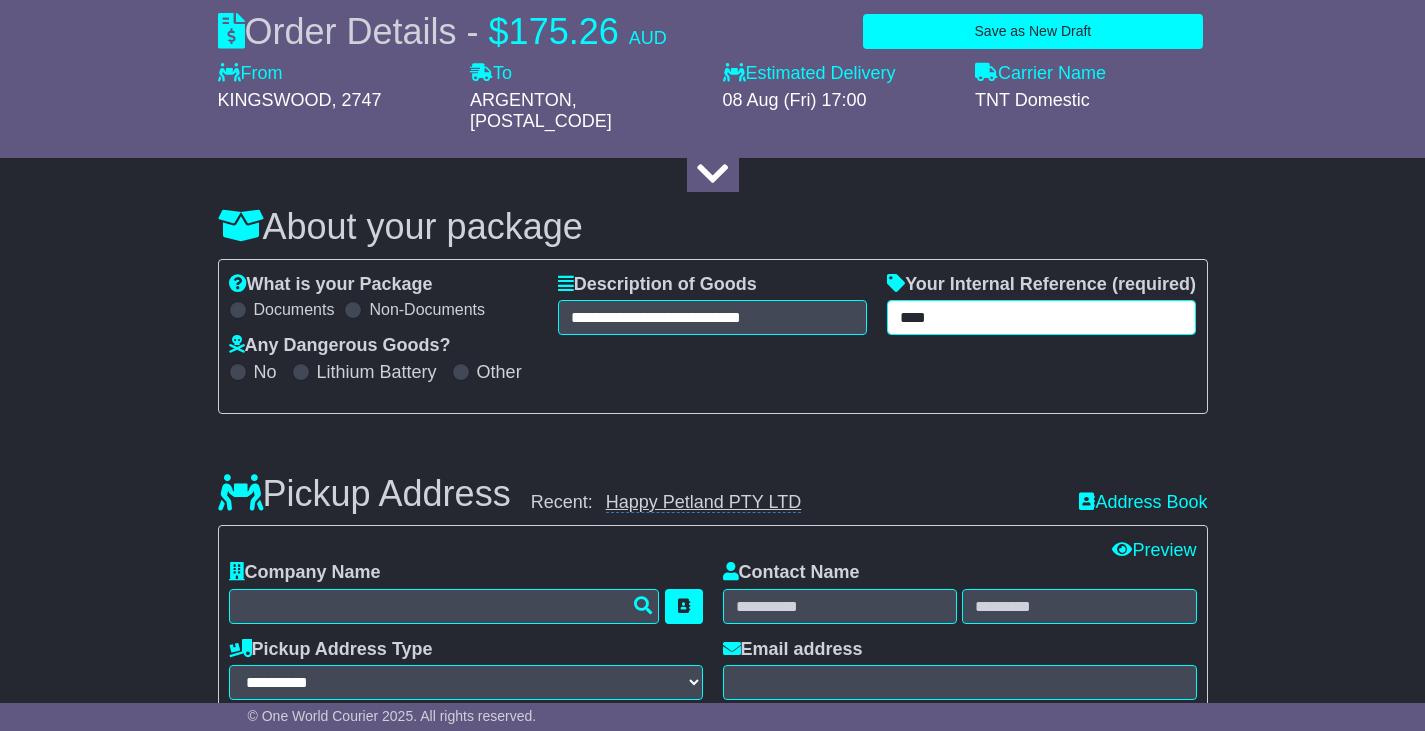 type on "****" 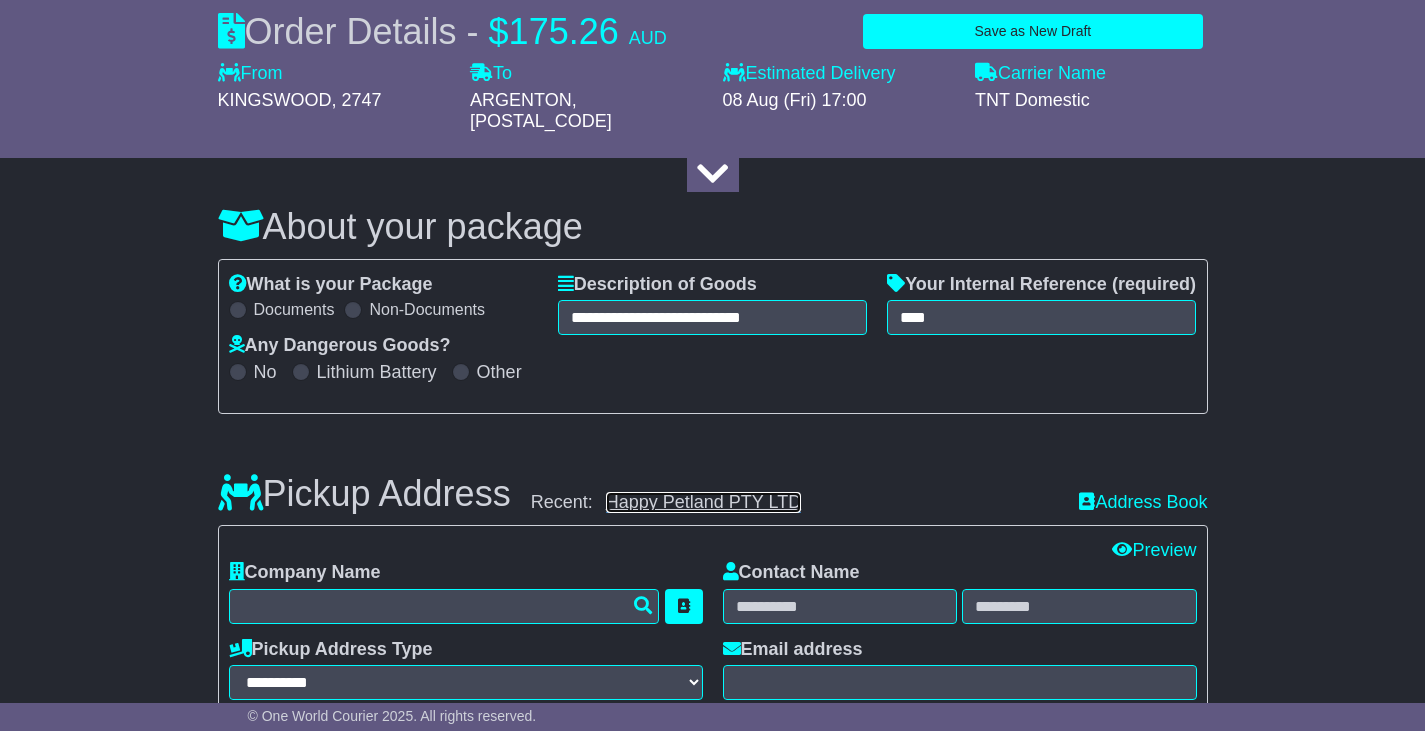 click on "Happy Petland PTY LTD" at bounding box center (703, 502) 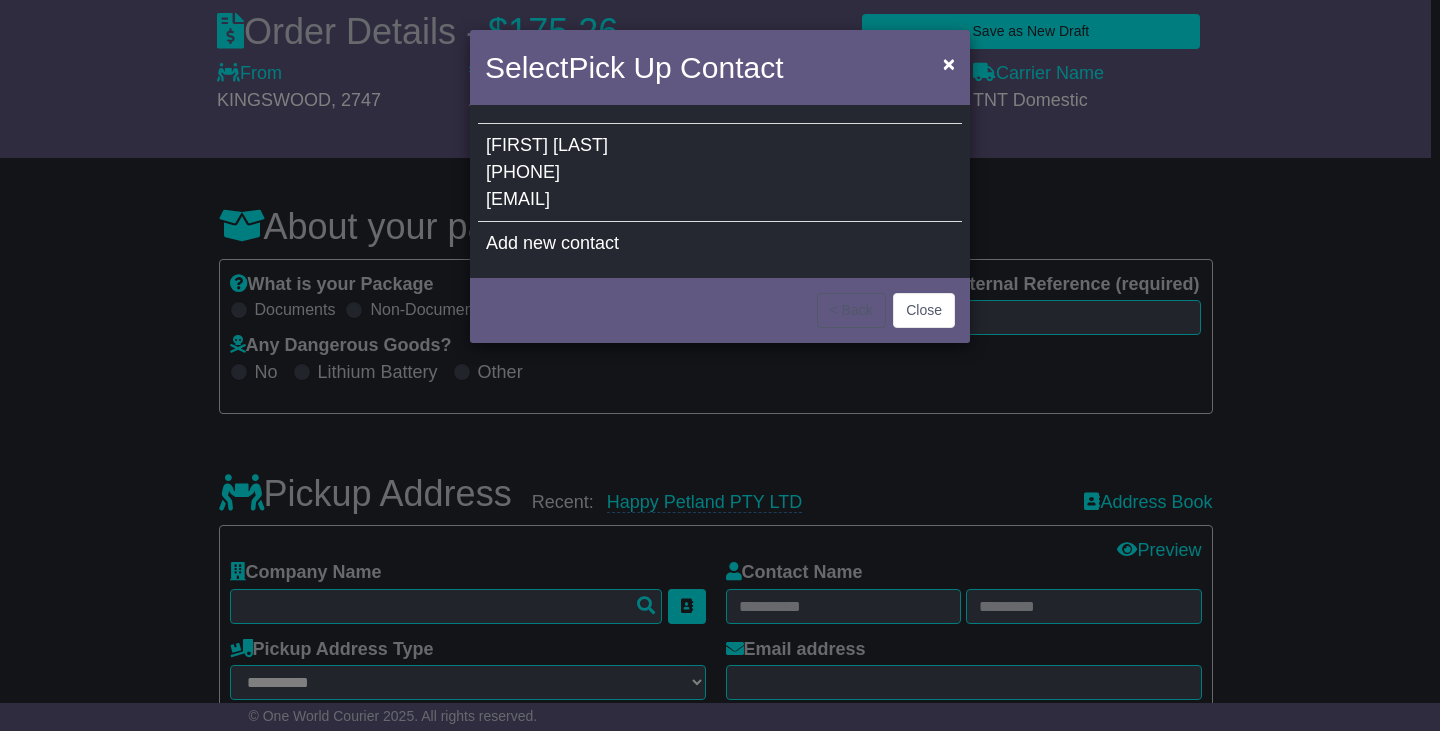 click on "[LAST]" at bounding box center [580, 145] 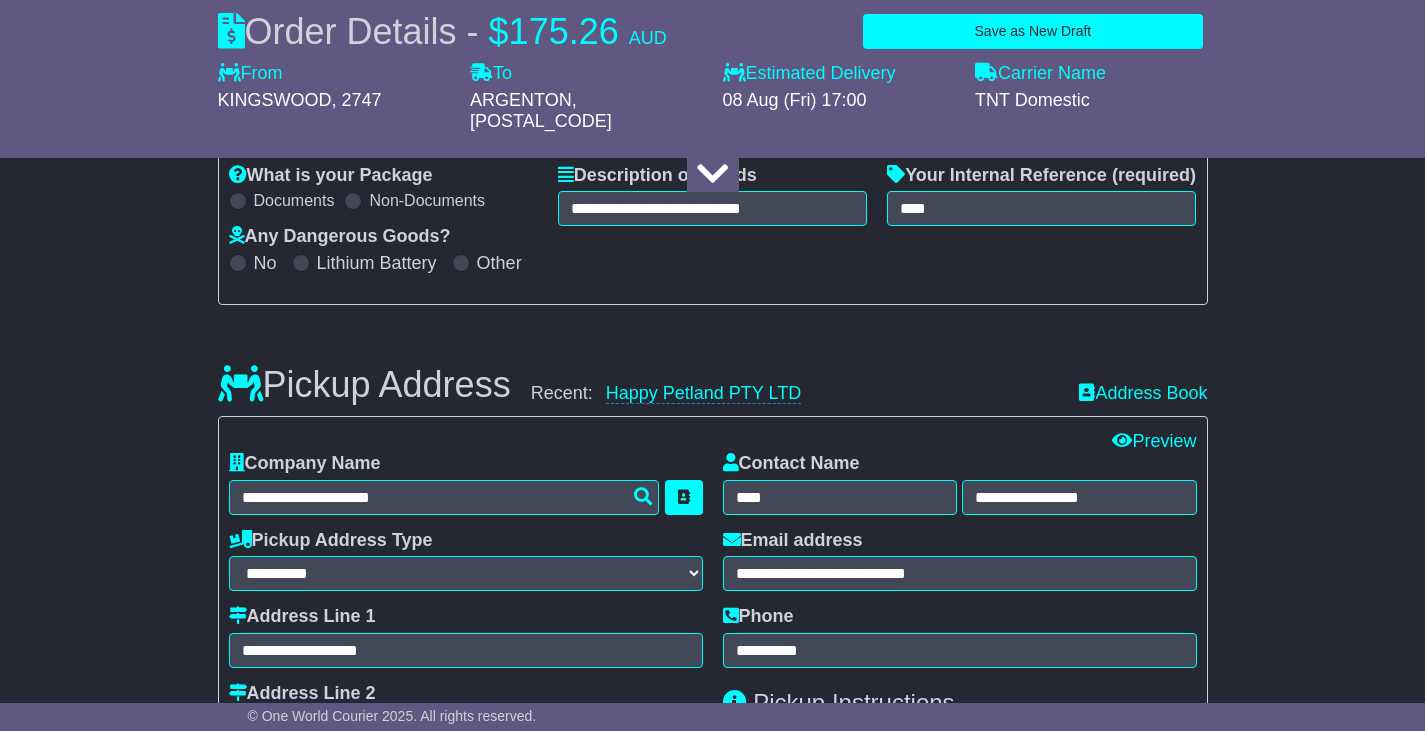 scroll, scrollTop: 500, scrollLeft: 0, axis: vertical 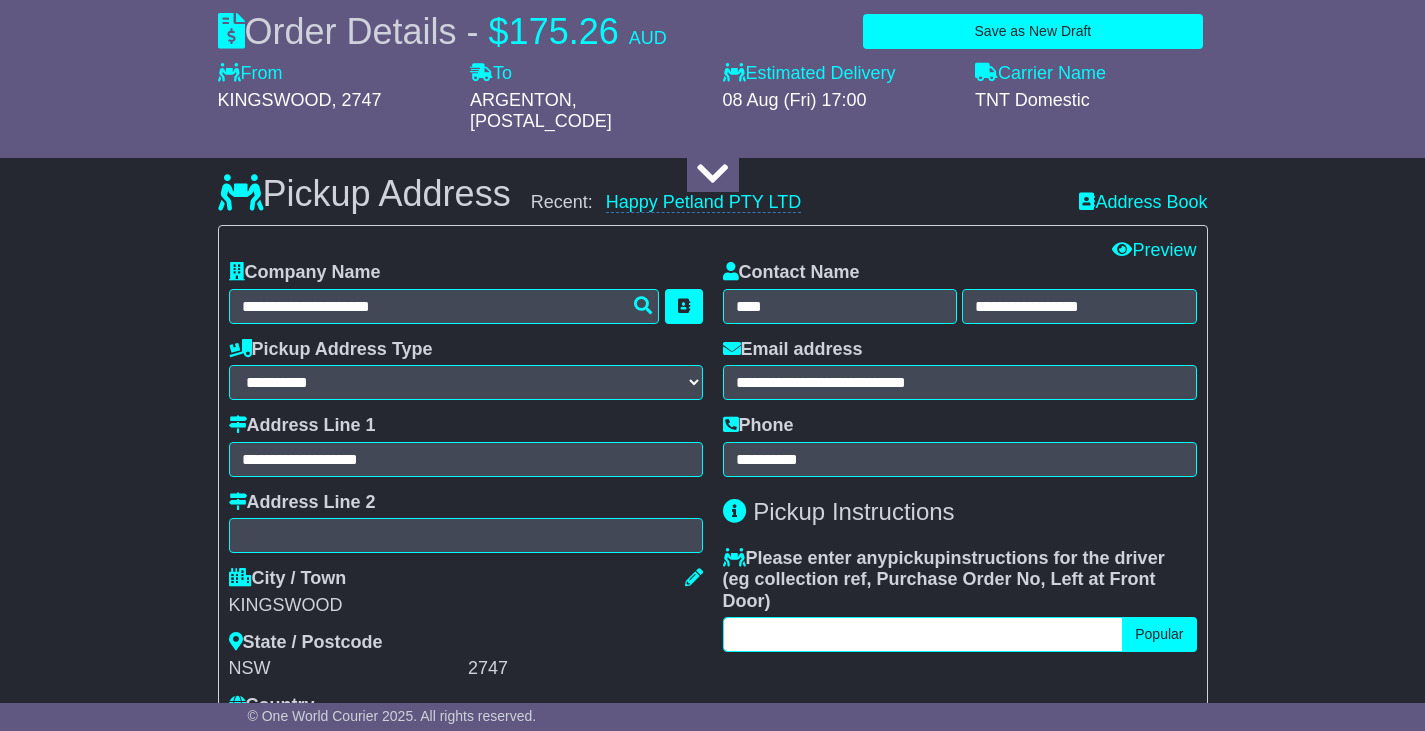 click at bounding box center (923, 634) 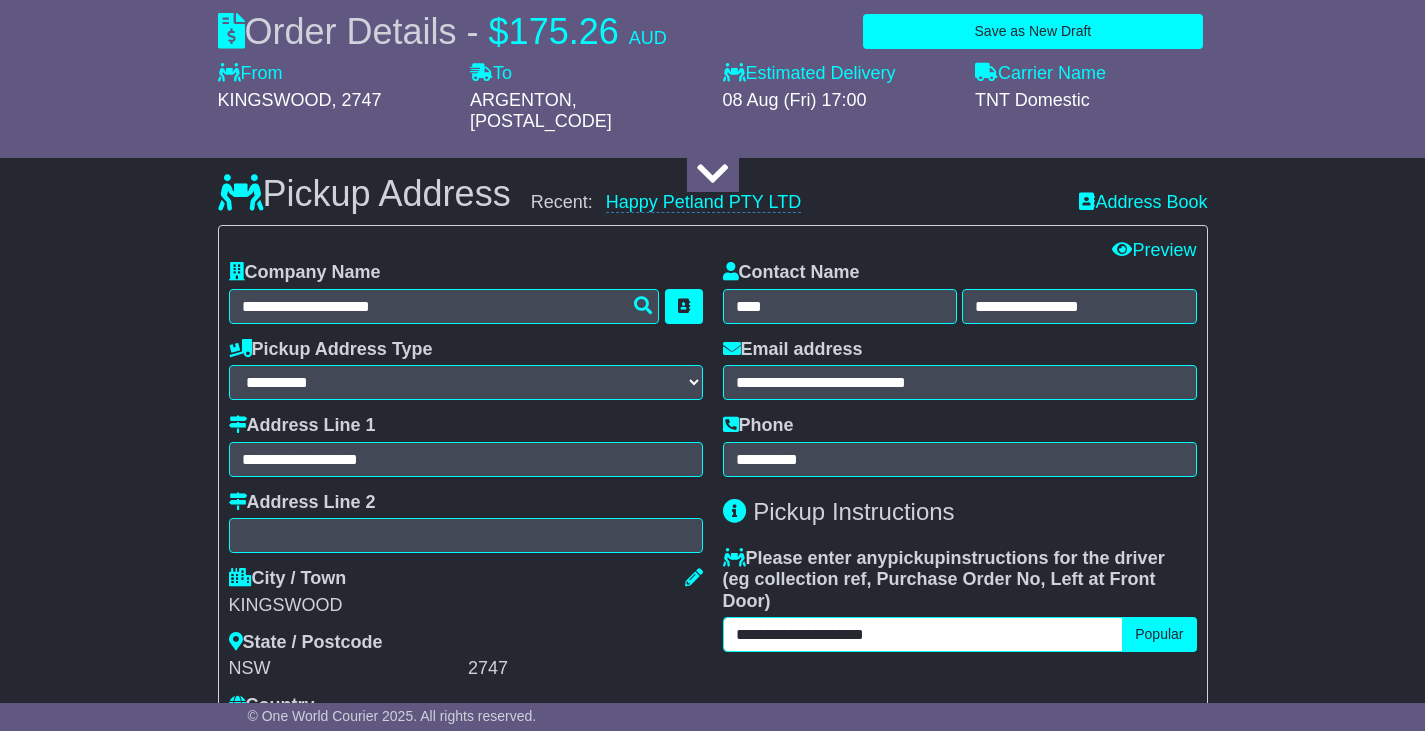 click on "**********" at bounding box center [923, 634] 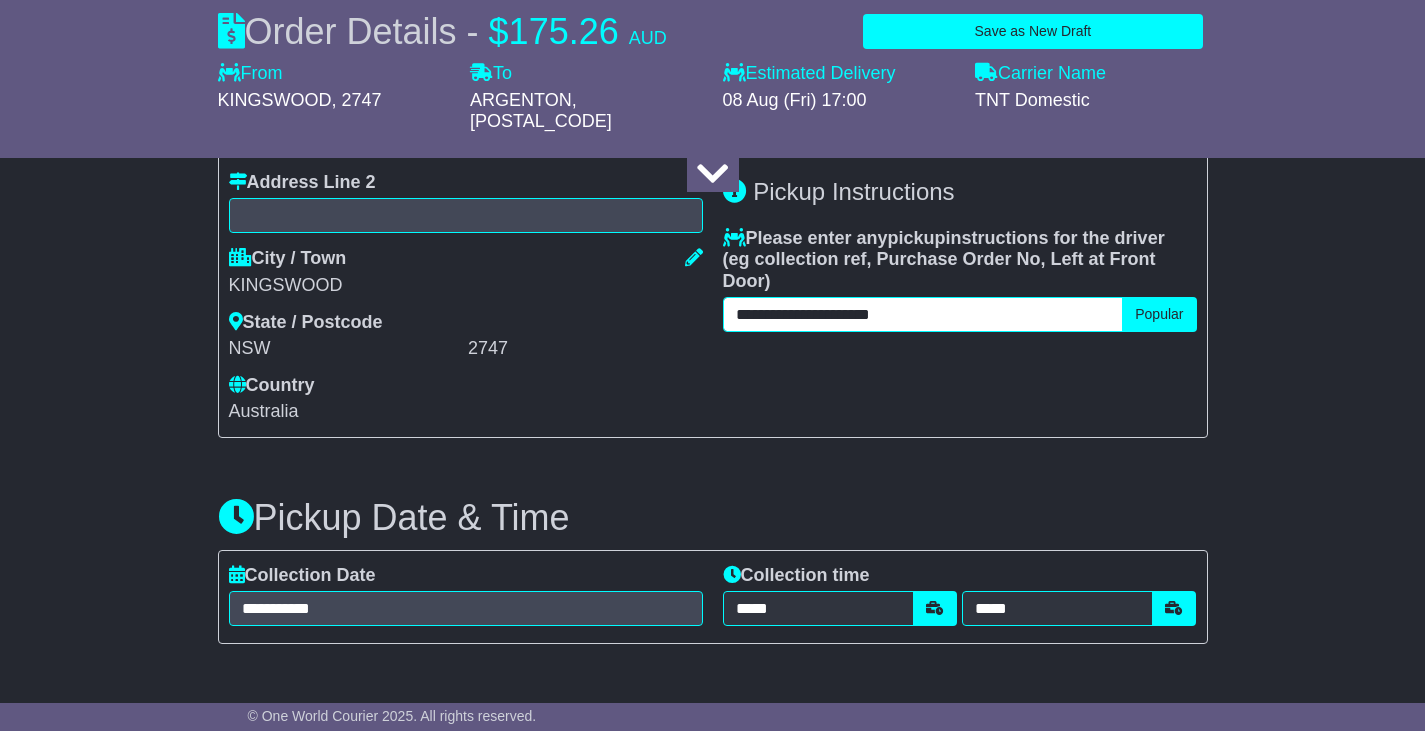 scroll, scrollTop: 900, scrollLeft: 0, axis: vertical 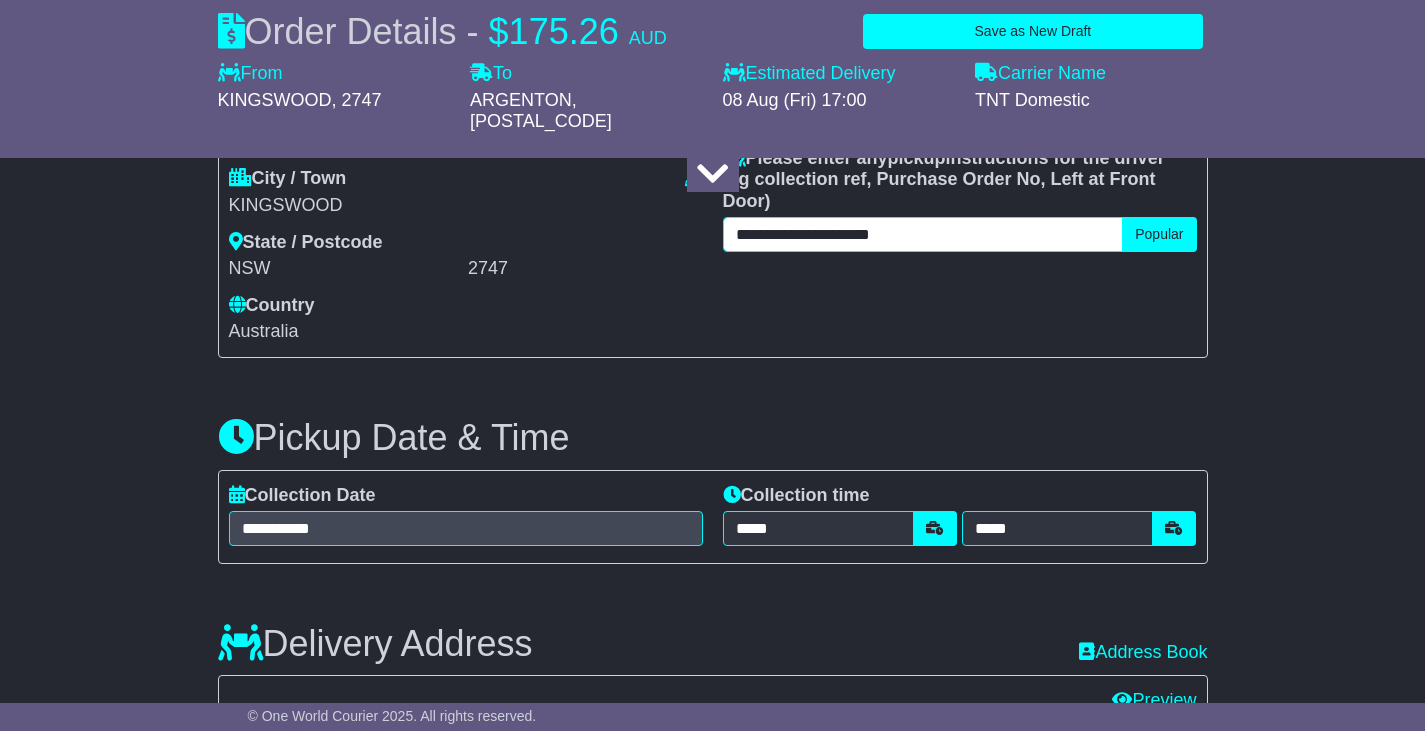 type on "**********" 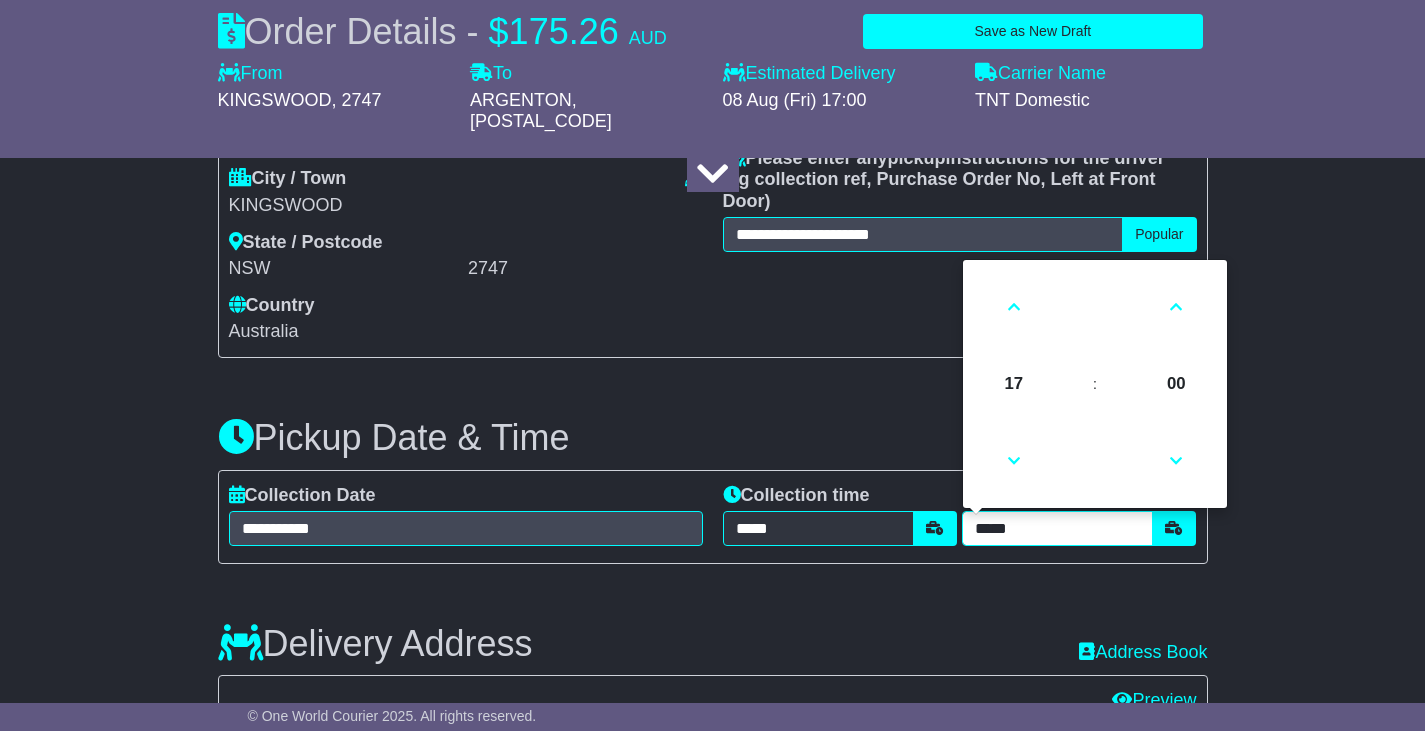 click on "*****" at bounding box center (1057, 528) 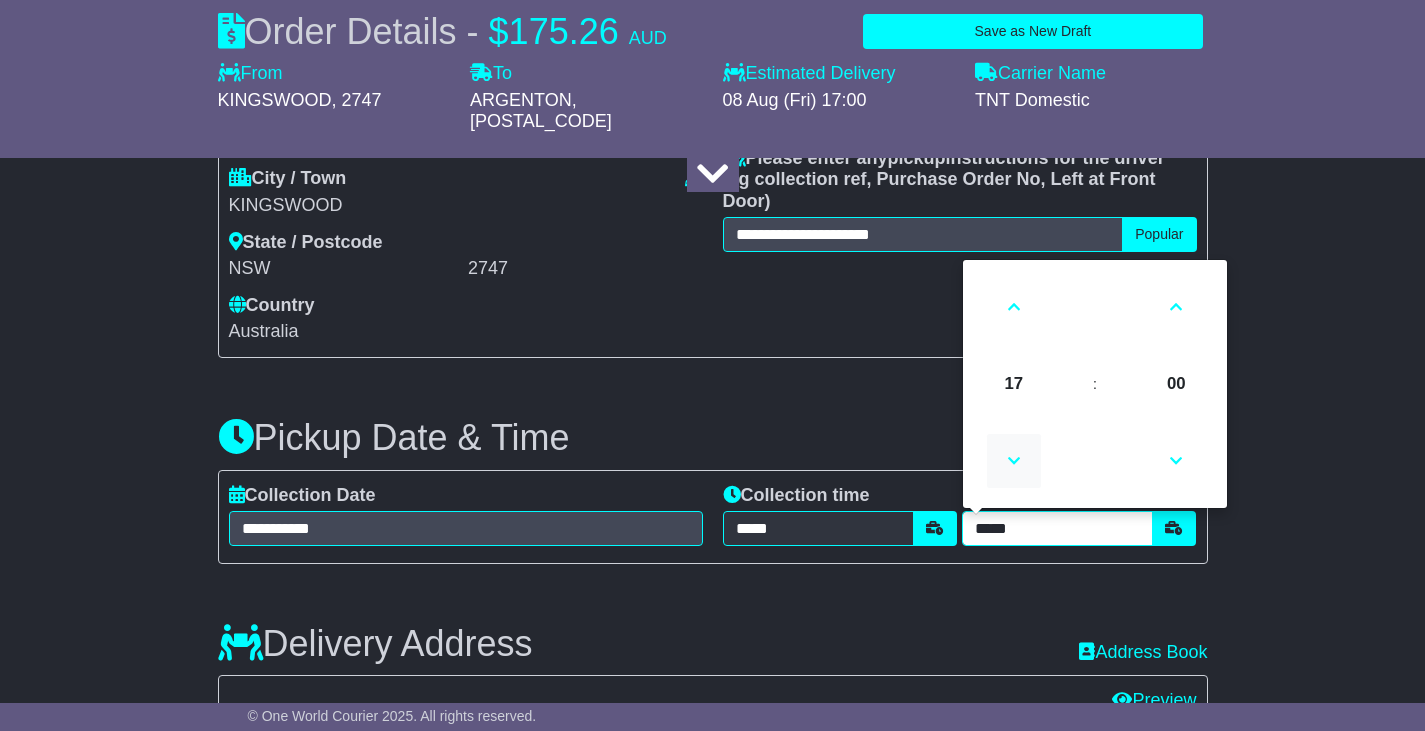 click at bounding box center [1014, 461] 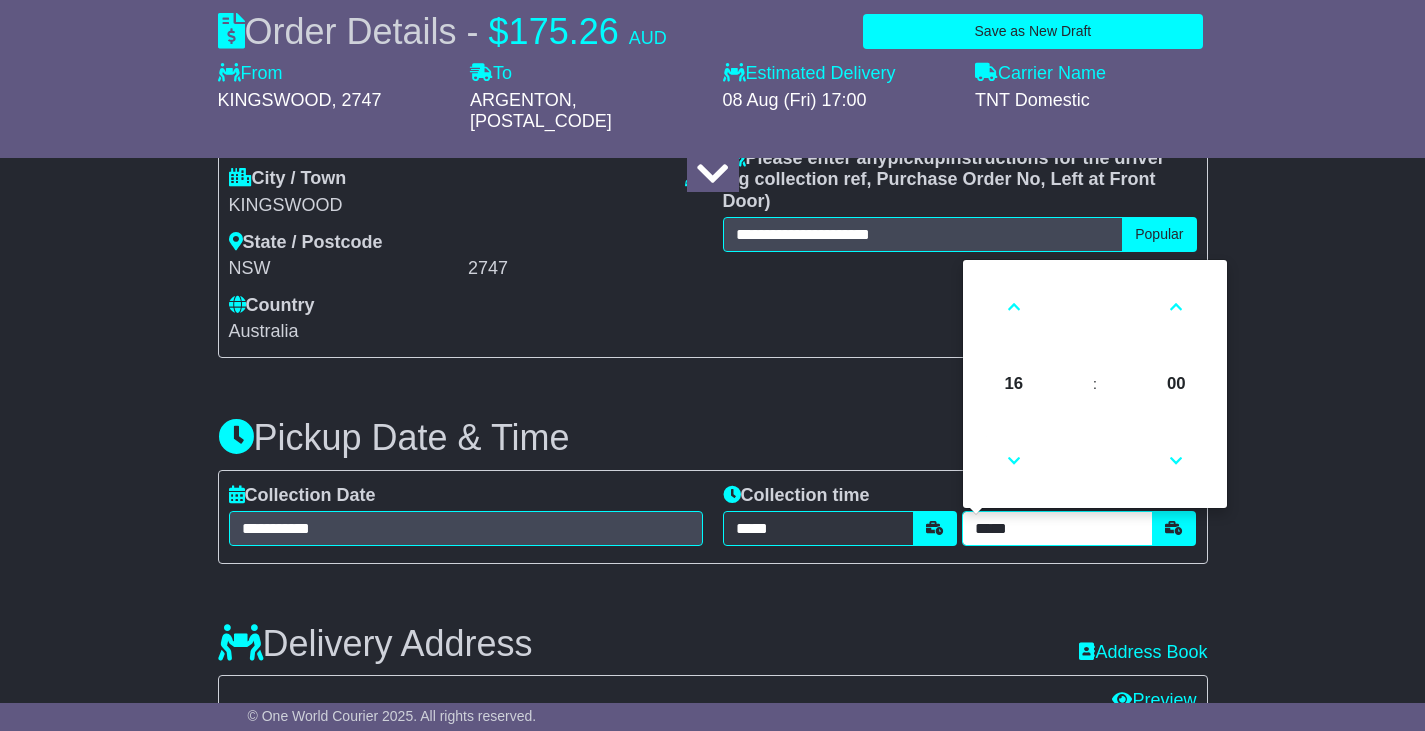 drag, startPoint x: 1010, startPoint y: 453, endPoint x: 1104, endPoint y: 453, distance: 94 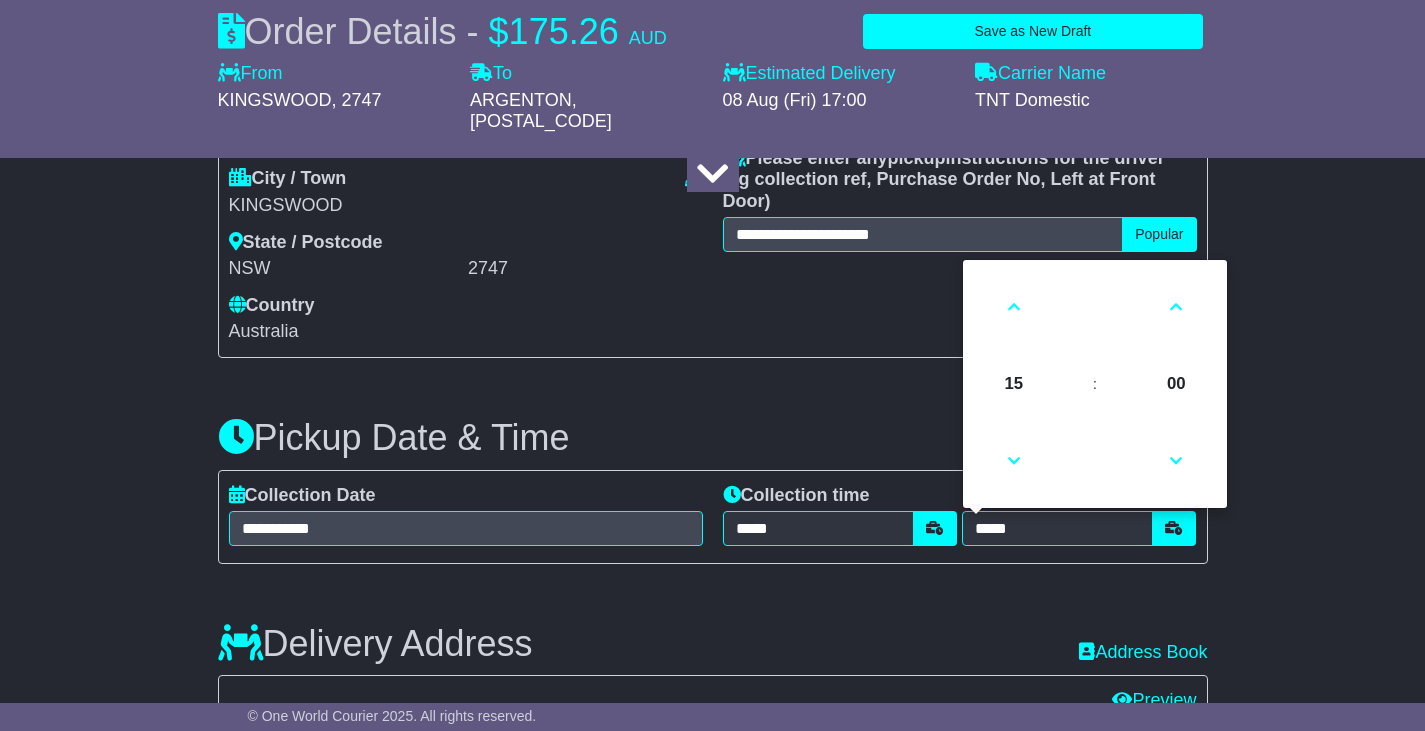 click on "**********" at bounding box center [712, 876] 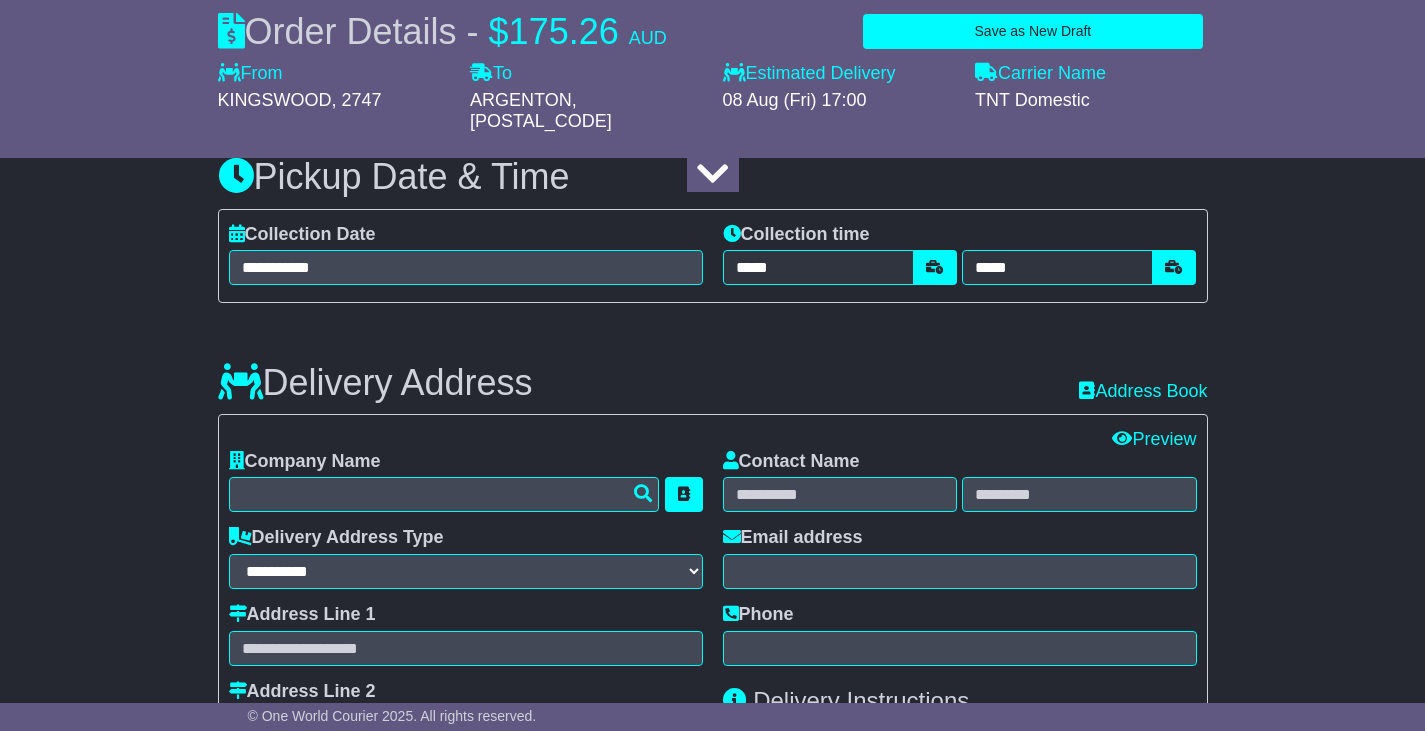 scroll, scrollTop: 1200, scrollLeft: 0, axis: vertical 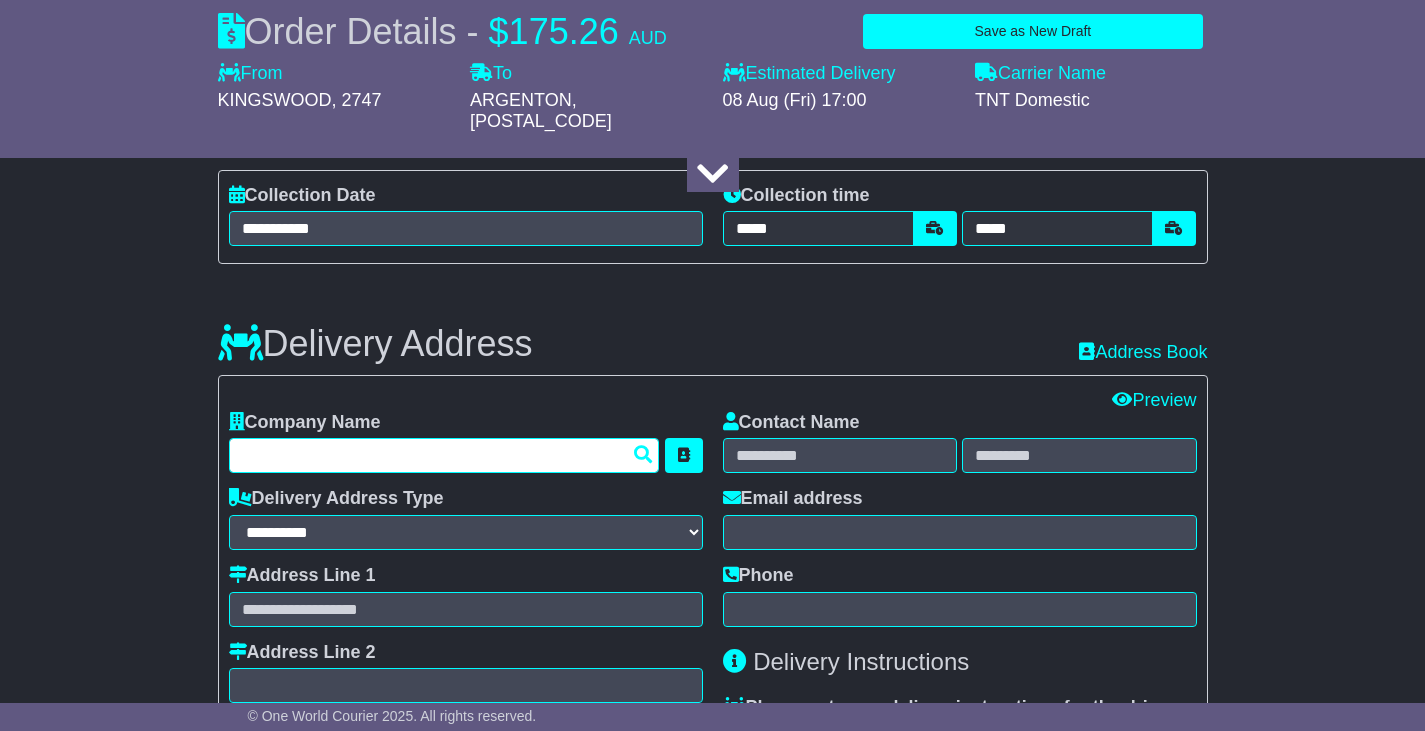click at bounding box center (444, 455) 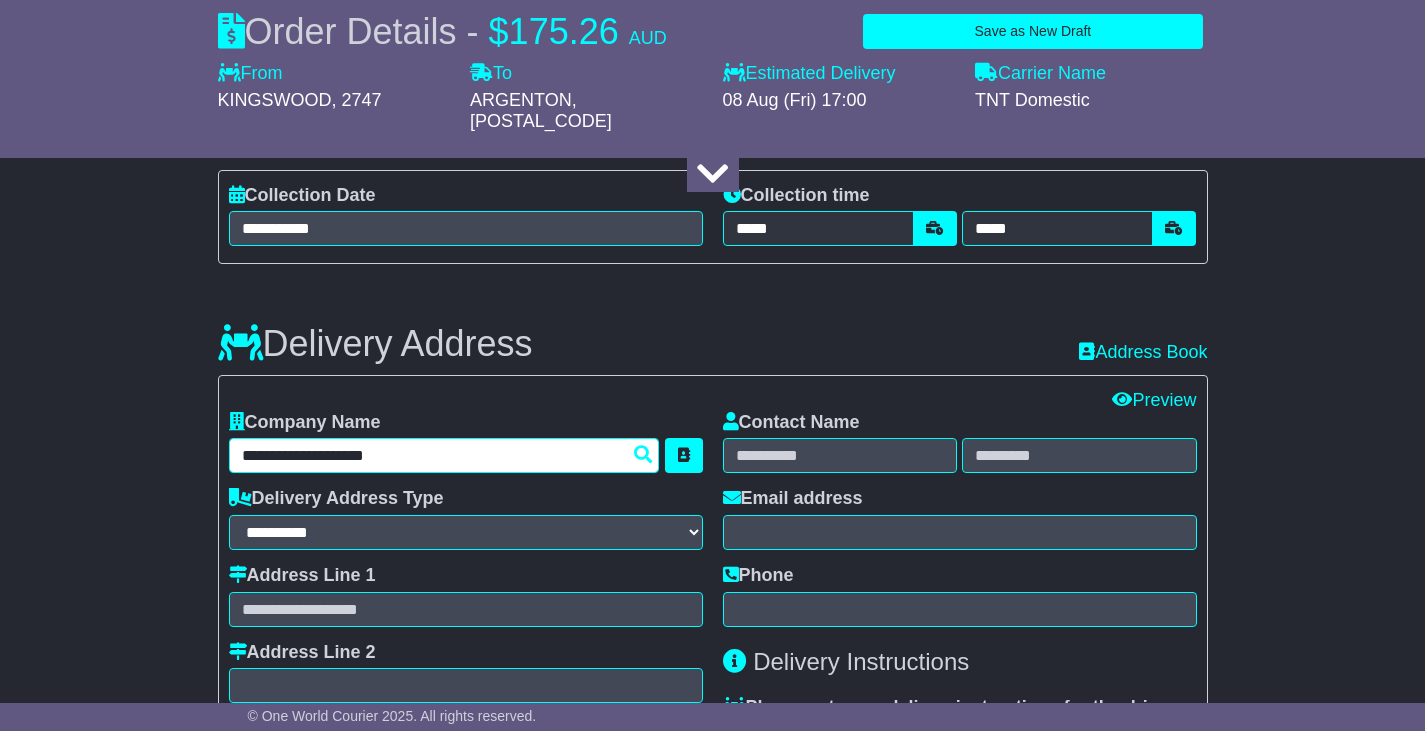 type on "**********" 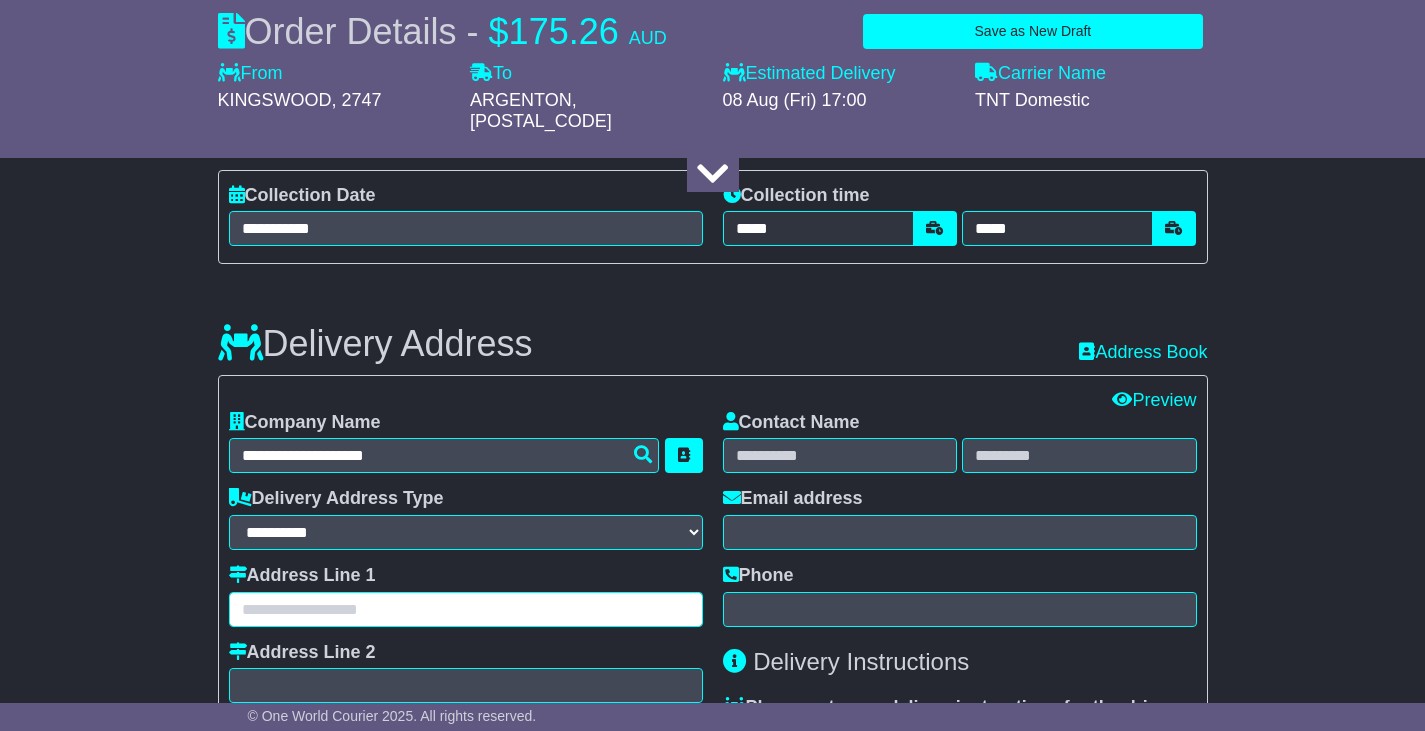 click at bounding box center [466, 609] 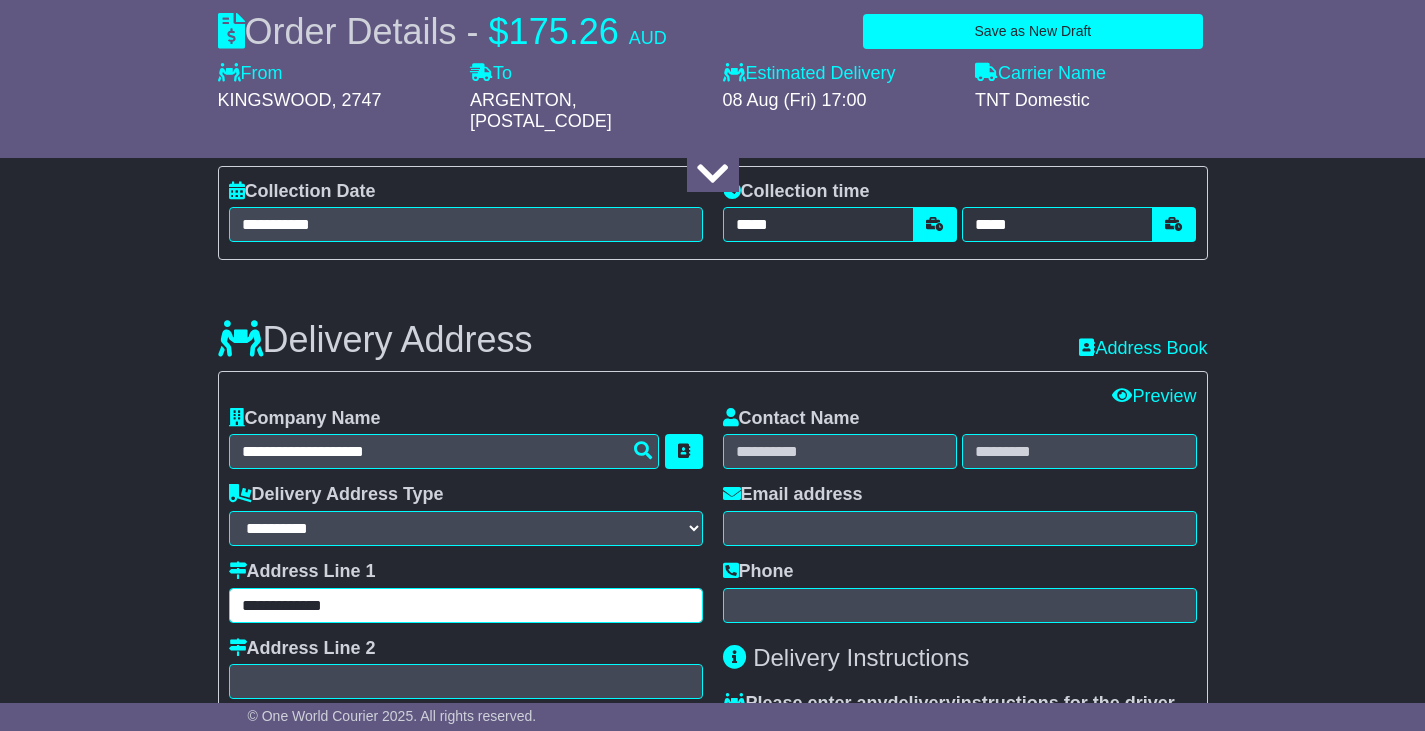scroll, scrollTop: 1200, scrollLeft: 0, axis: vertical 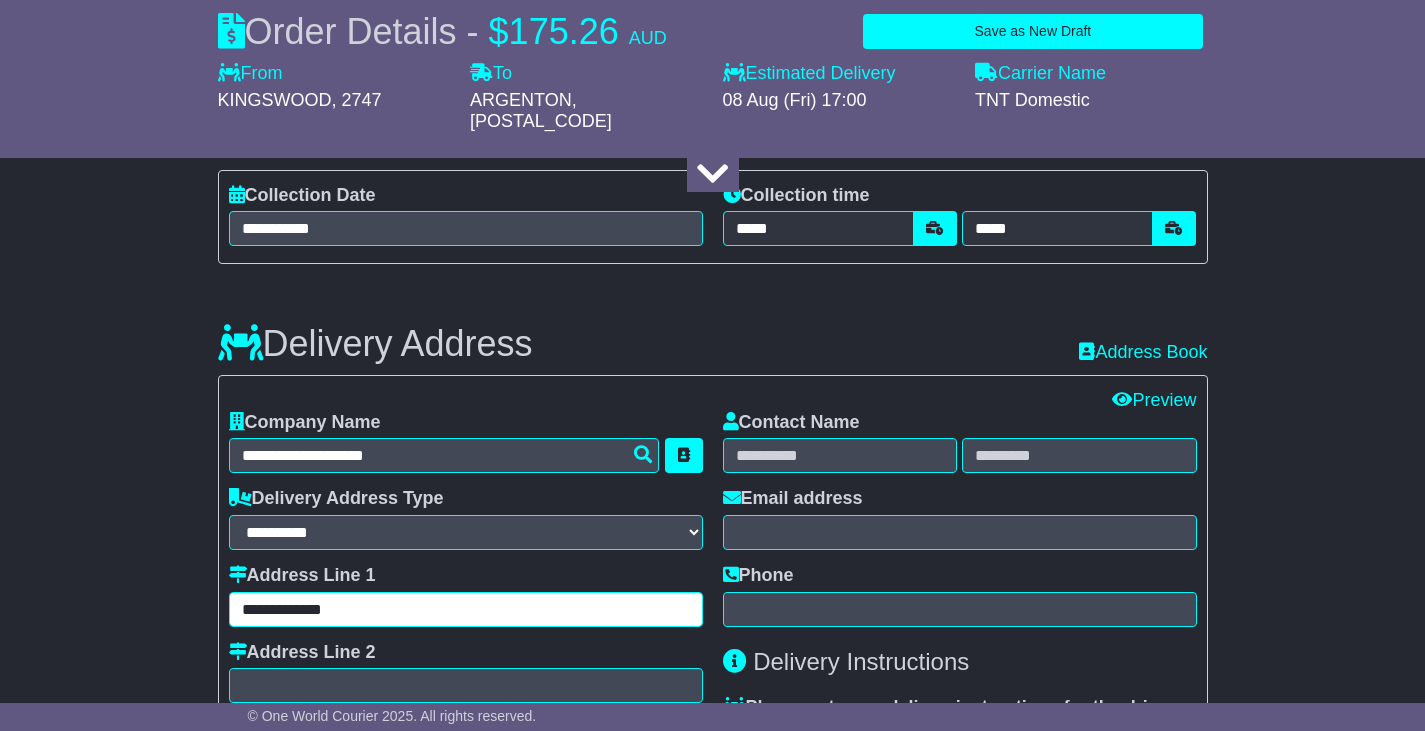 type on "**********" 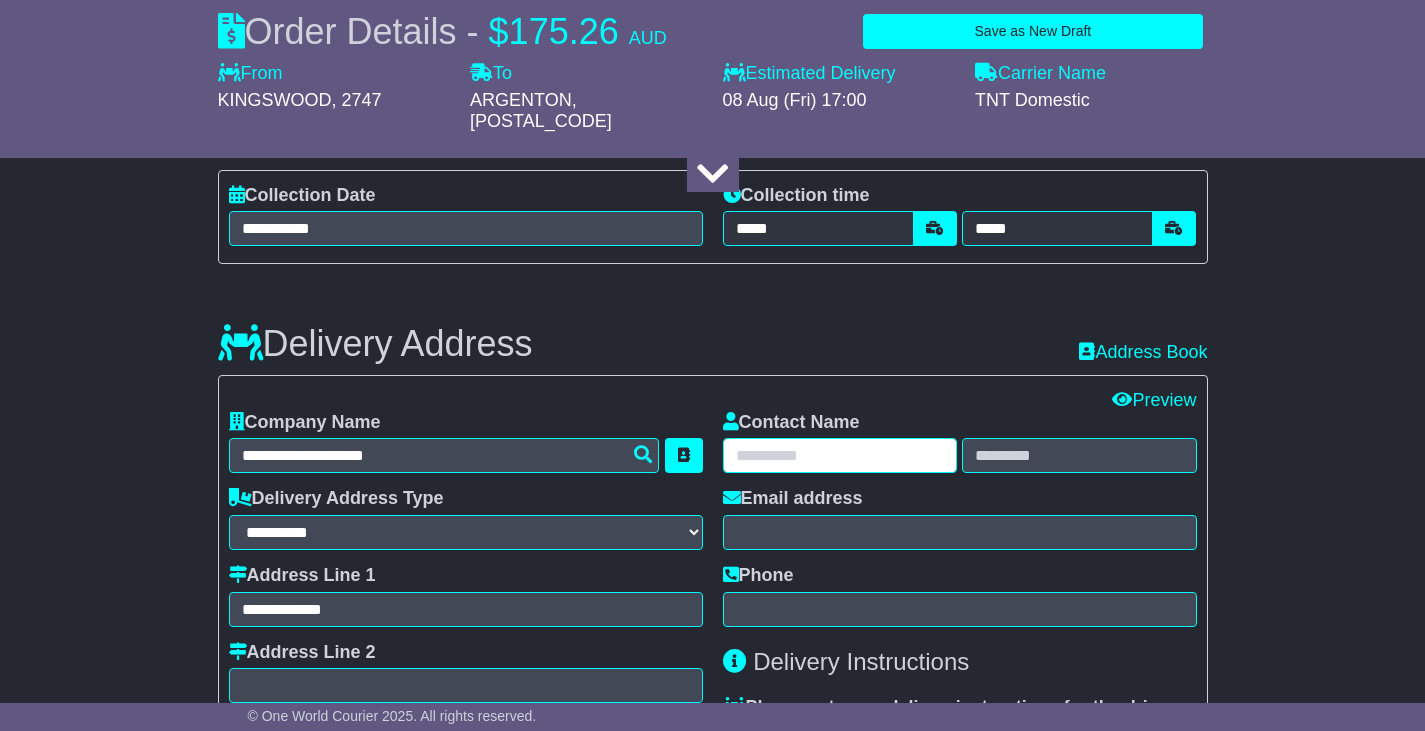 click at bounding box center (840, 455) 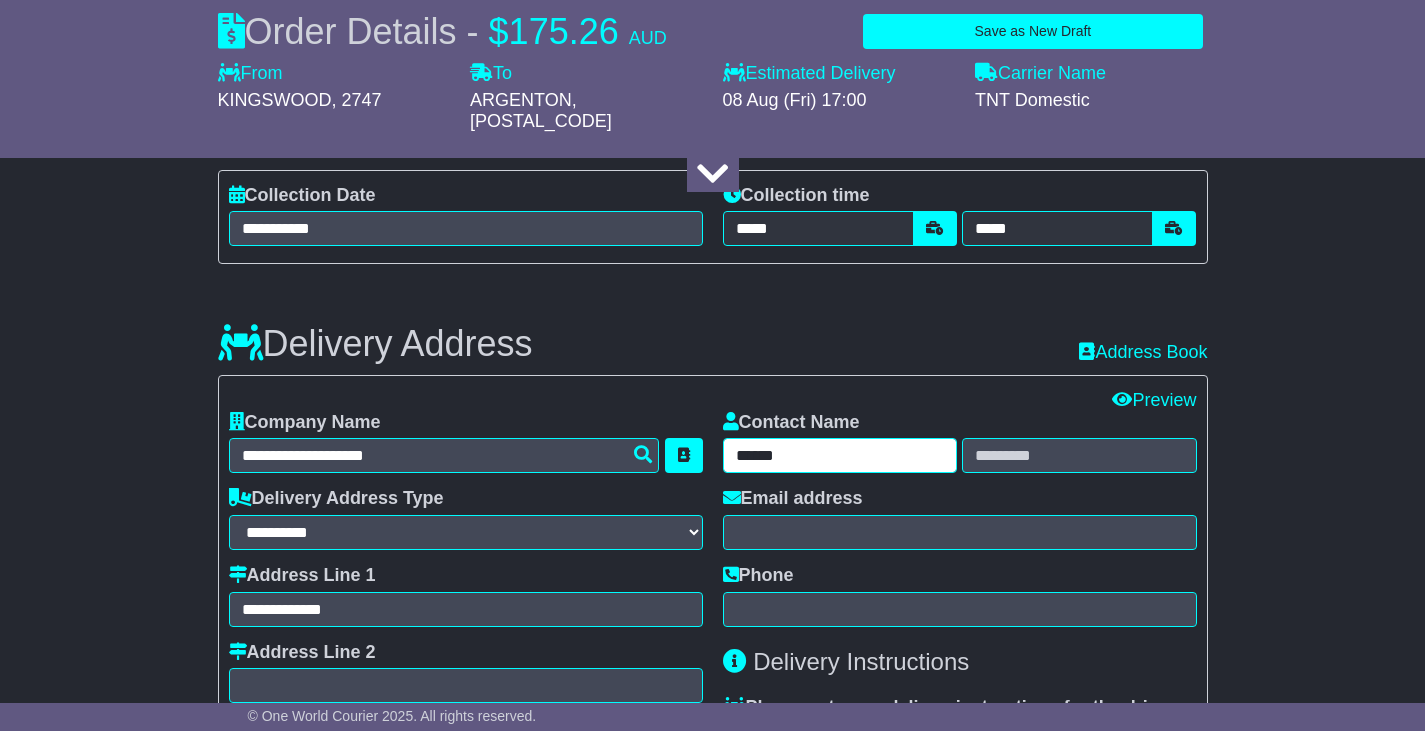 type on "******" 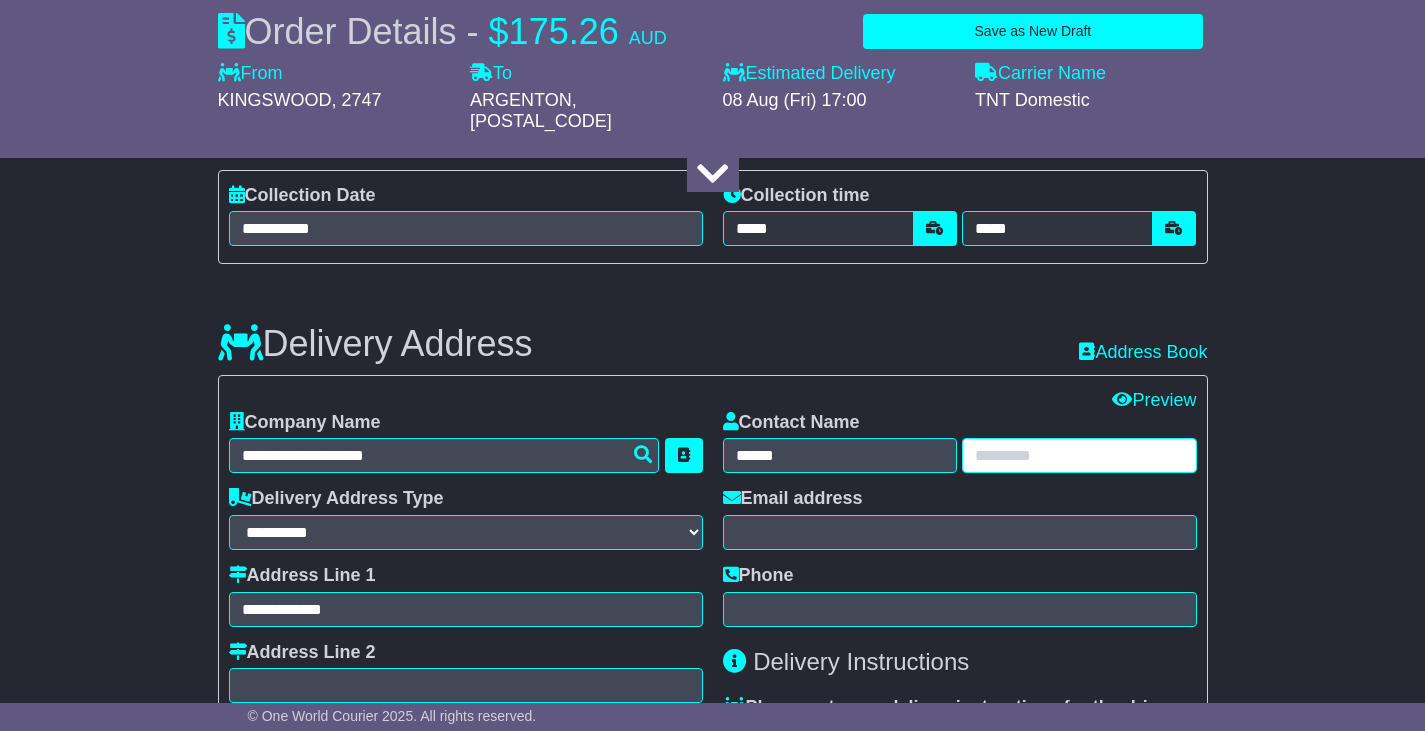 click at bounding box center [1079, 455] 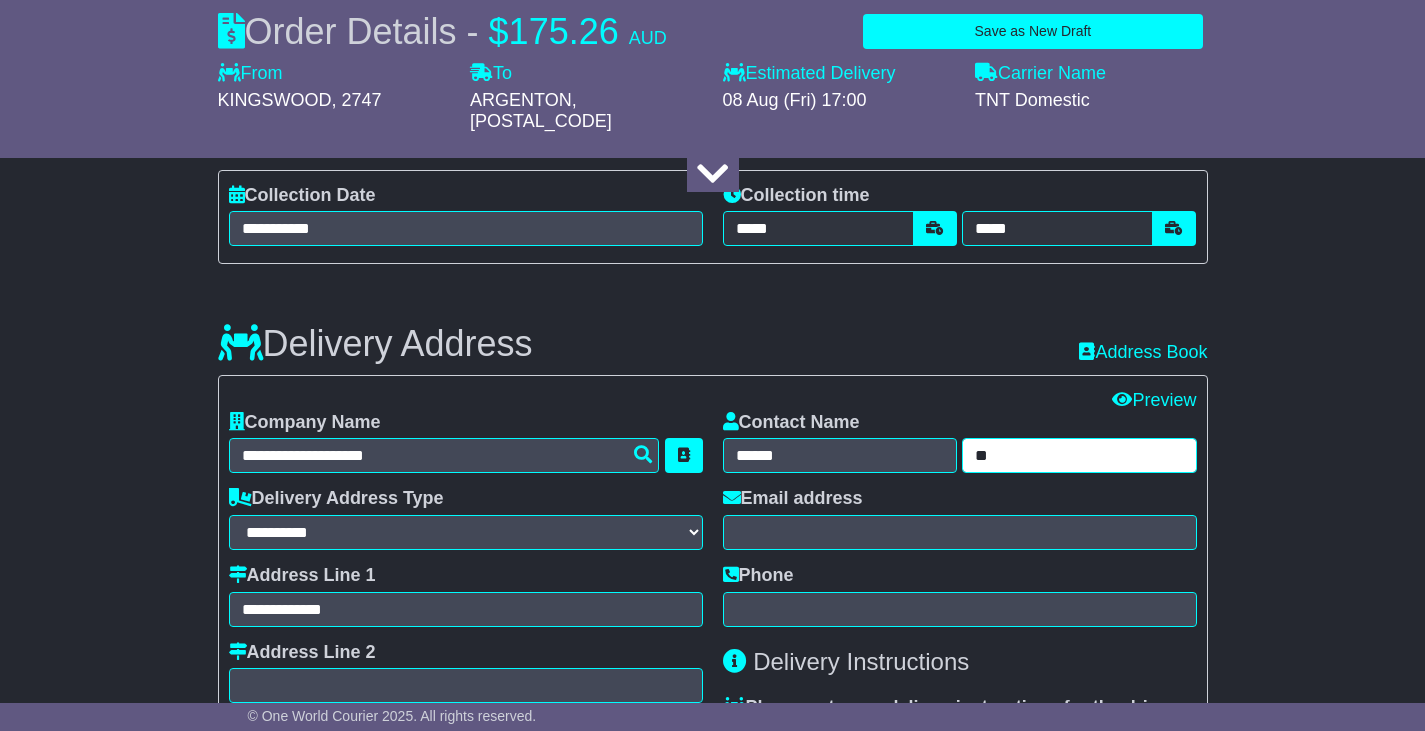 type on "*" 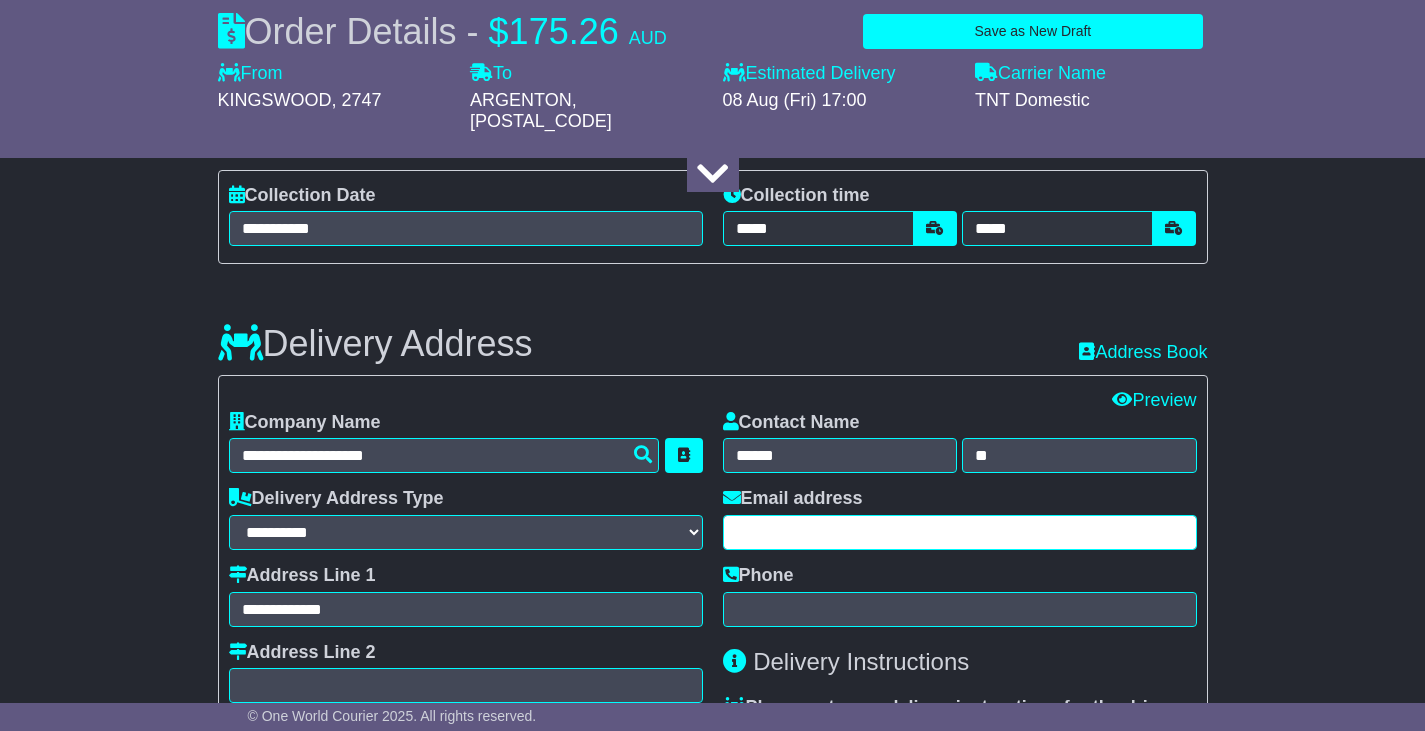 click at bounding box center (960, 532) 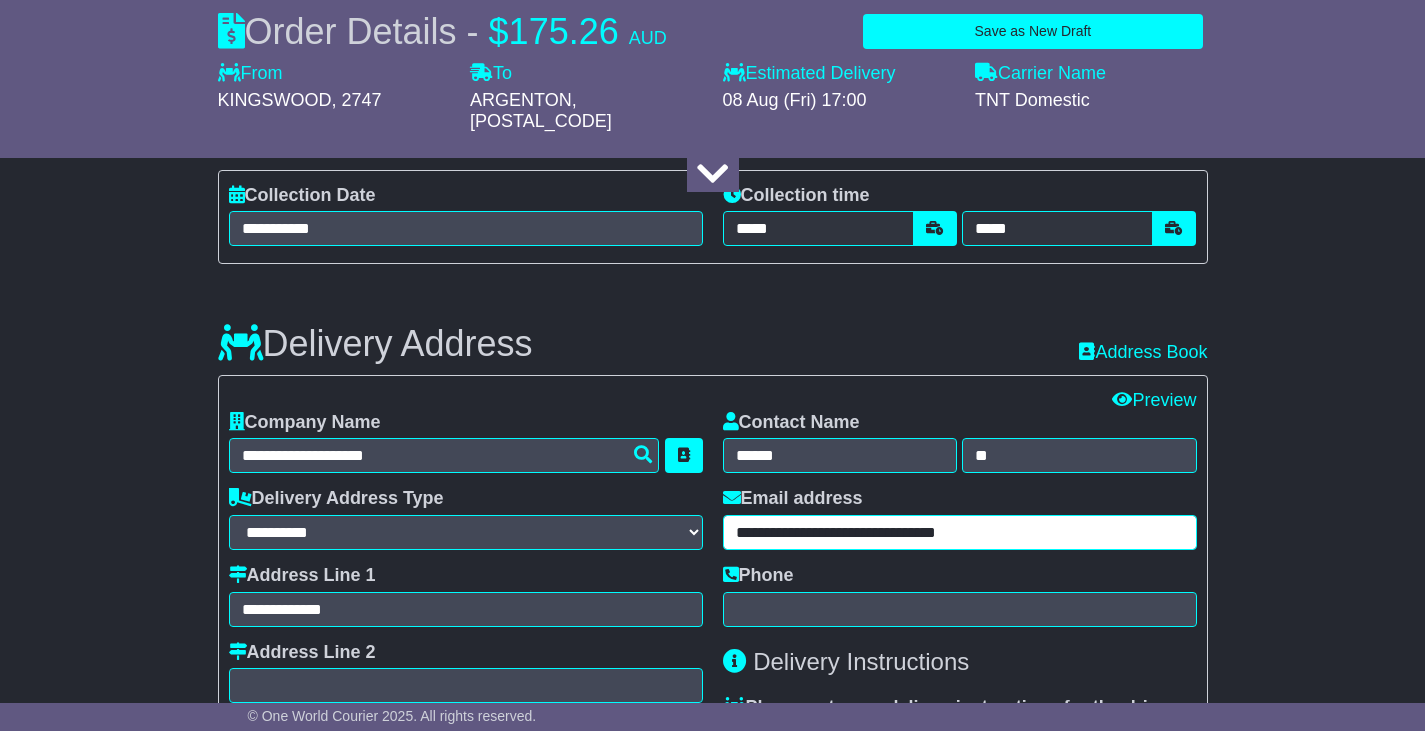 type on "**********" 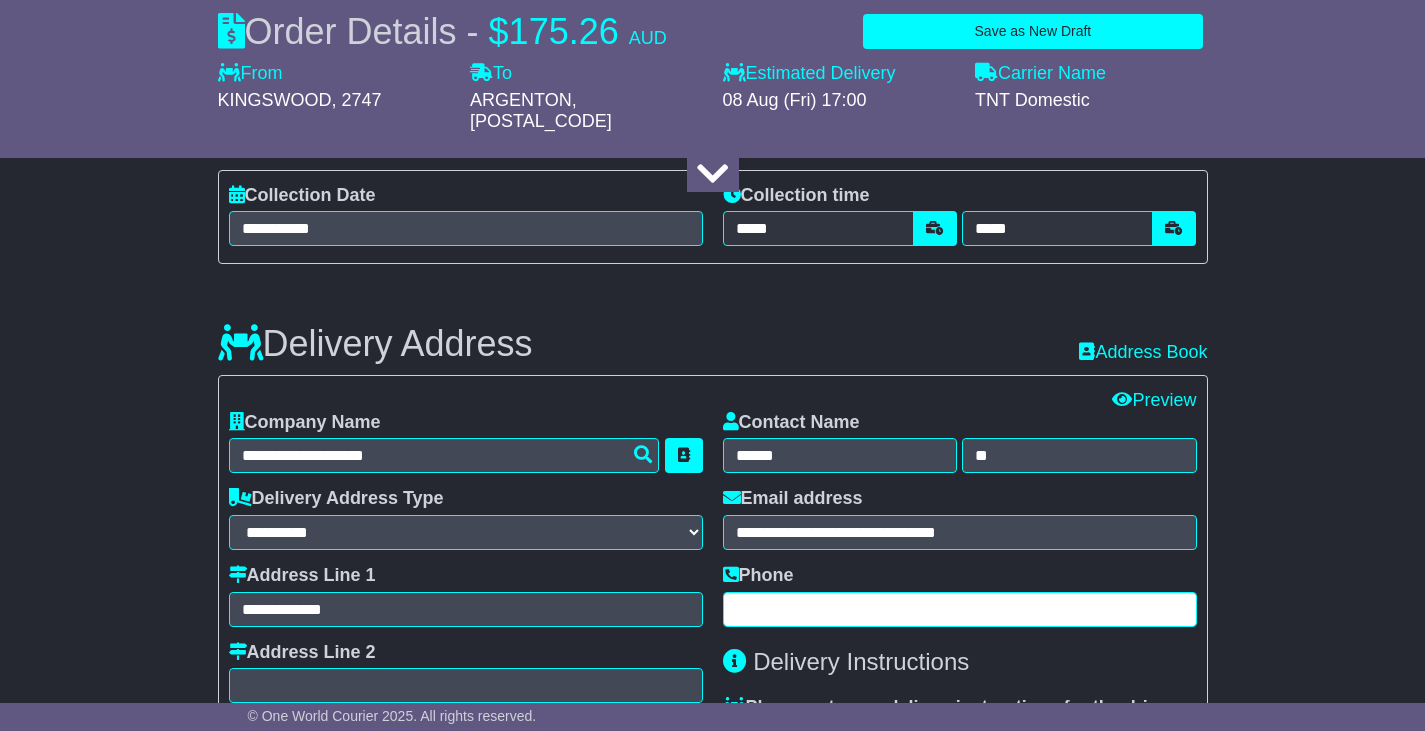 click at bounding box center (960, 609) 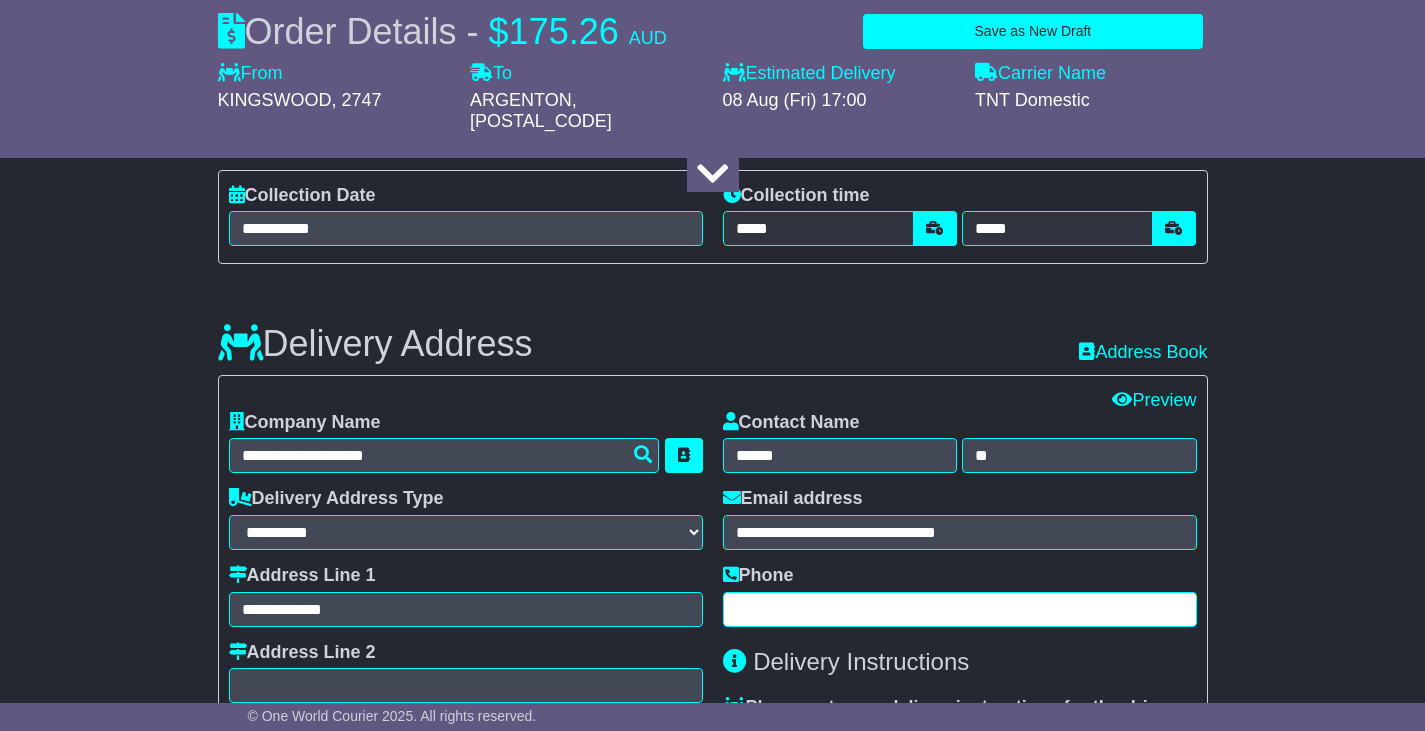 click at bounding box center [960, 609] 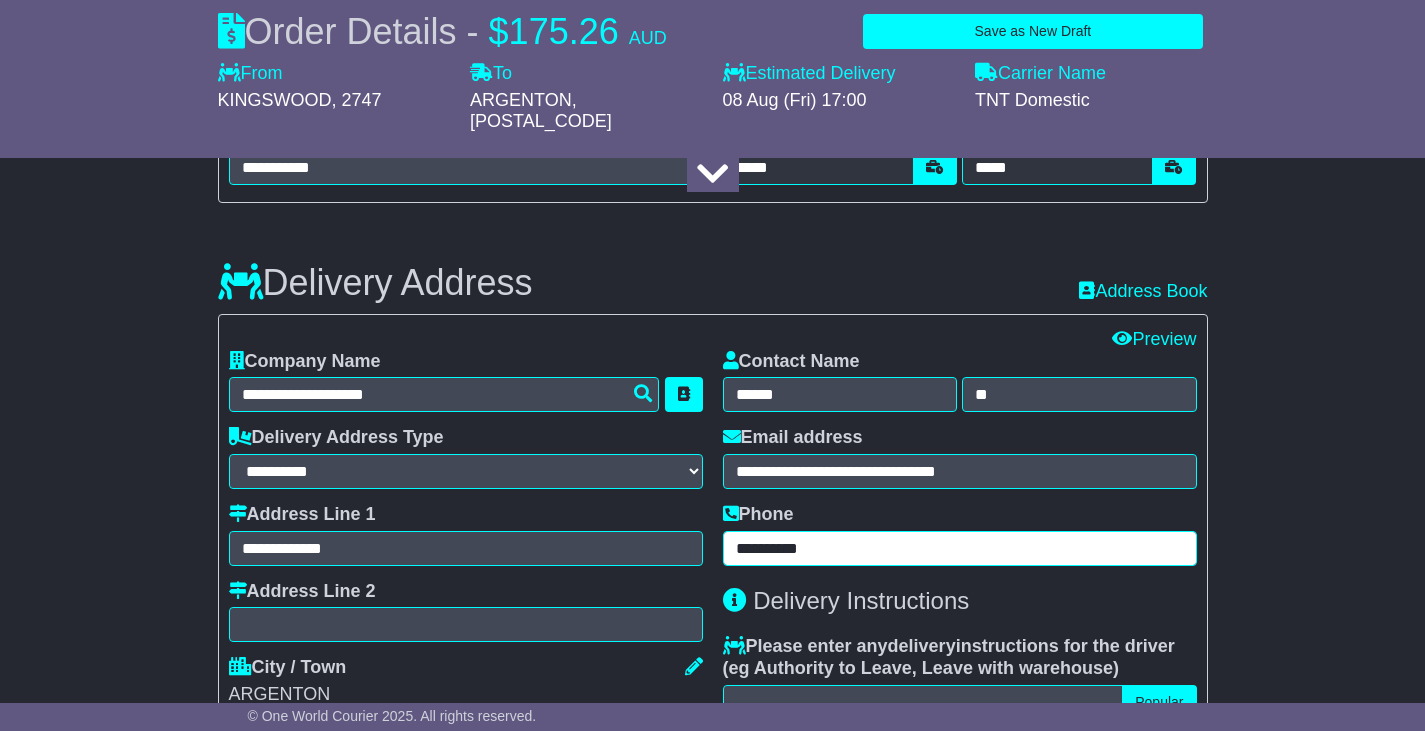 scroll, scrollTop: 1400, scrollLeft: 0, axis: vertical 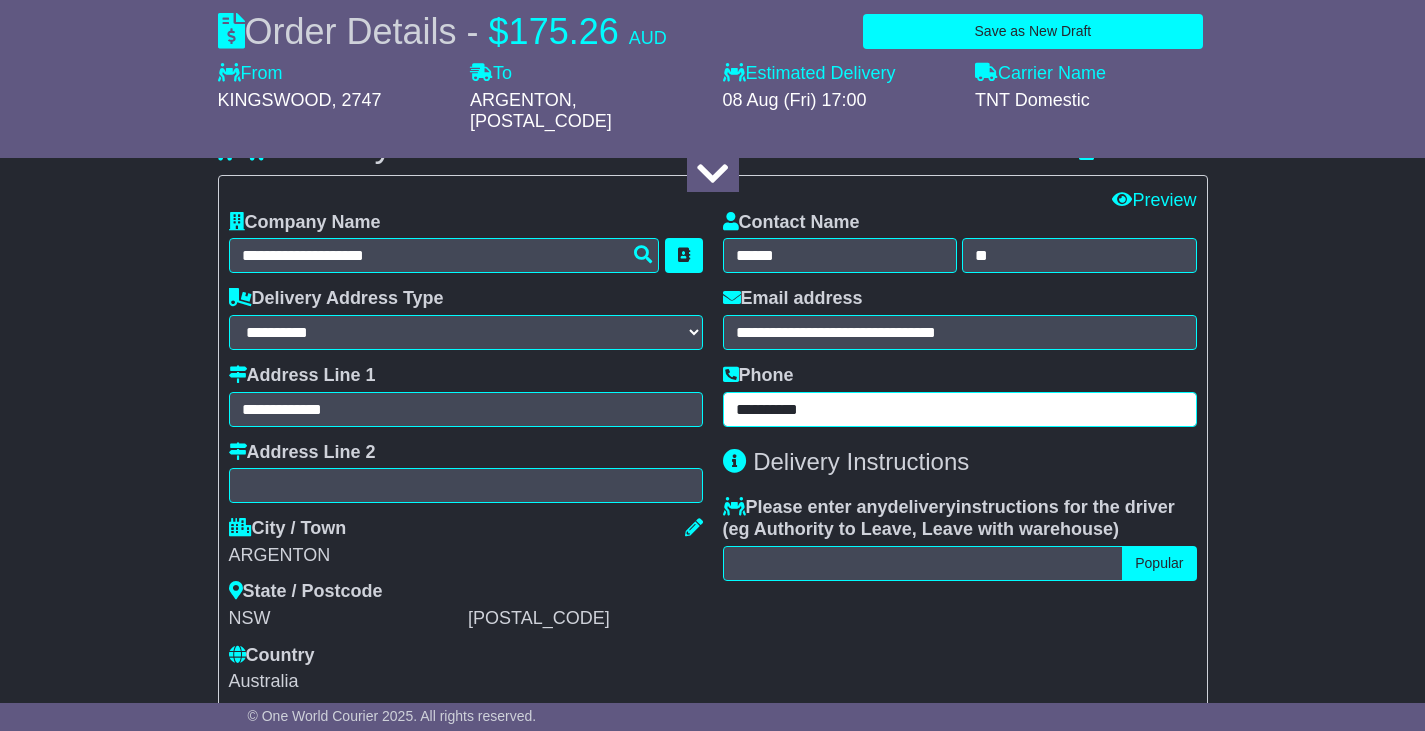 type on "**********" 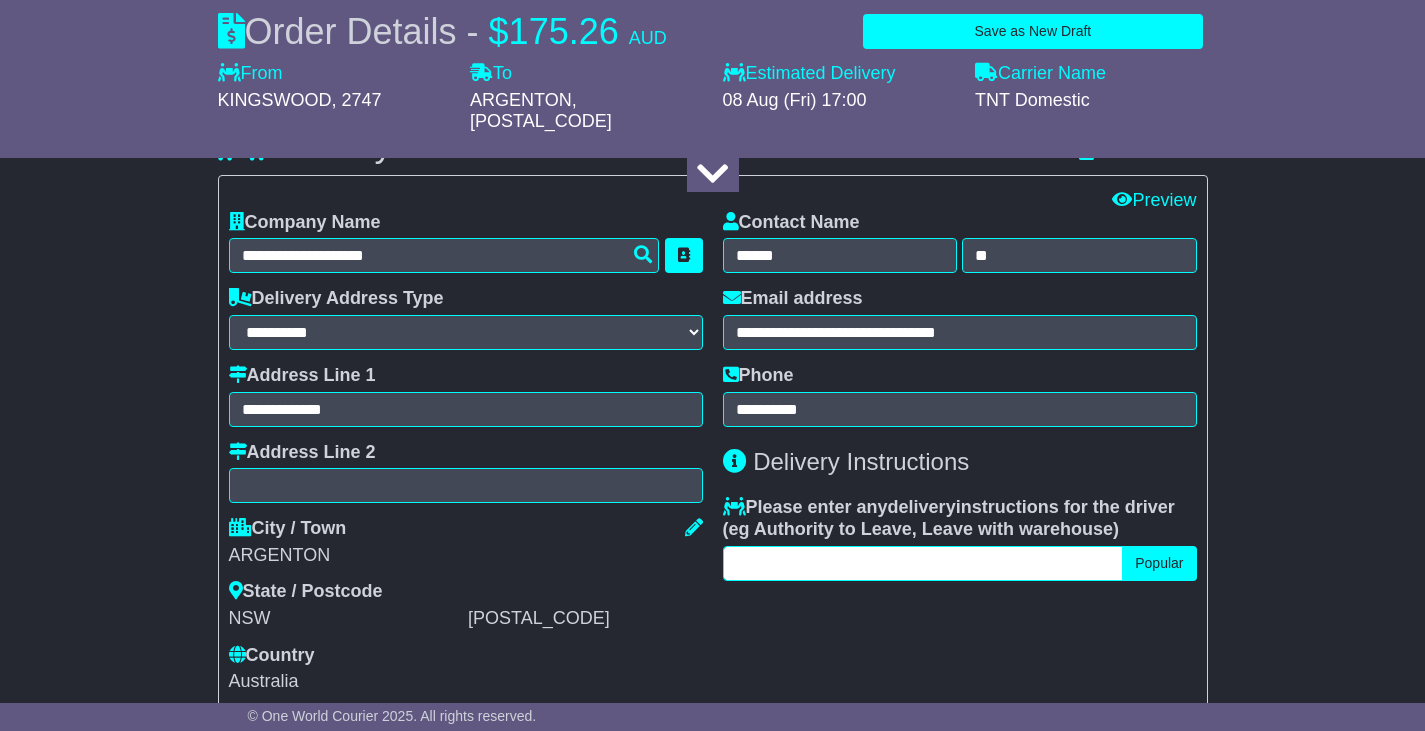 drag, startPoint x: 1032, startPoint y: 568, endPoint x: 1016, endPoint y: 565, distance: 16.27882 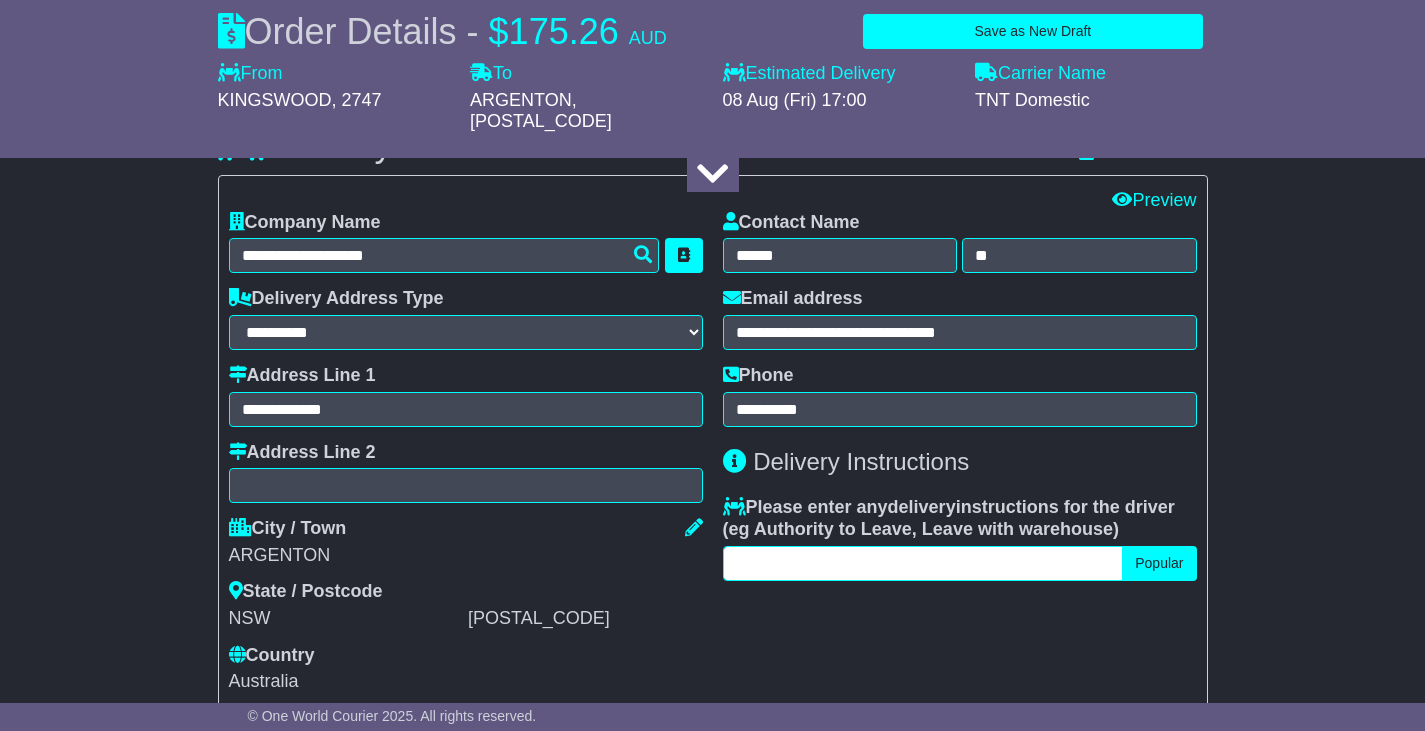 click at bounding box center (923, 563) 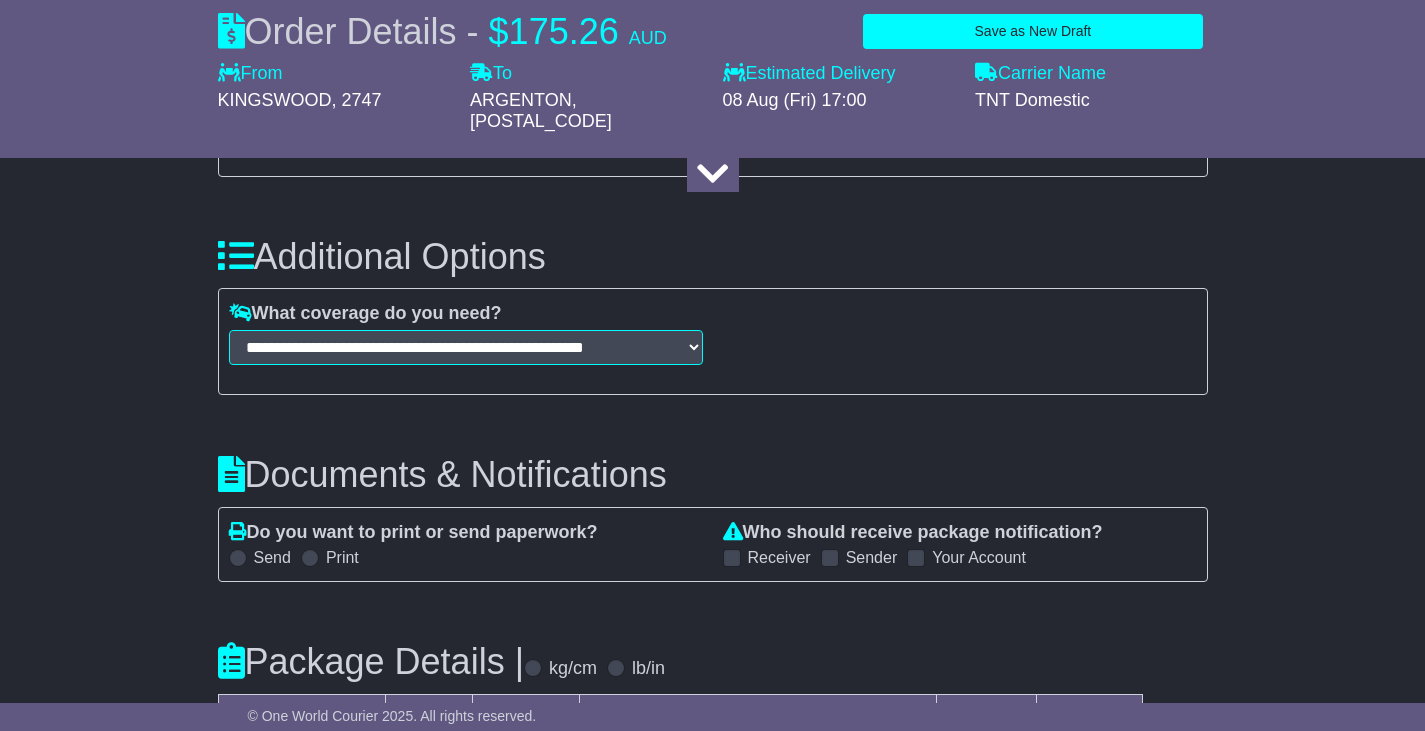 scroll, scrollTop: 2000, scrollLeft: 0, axis: vertical 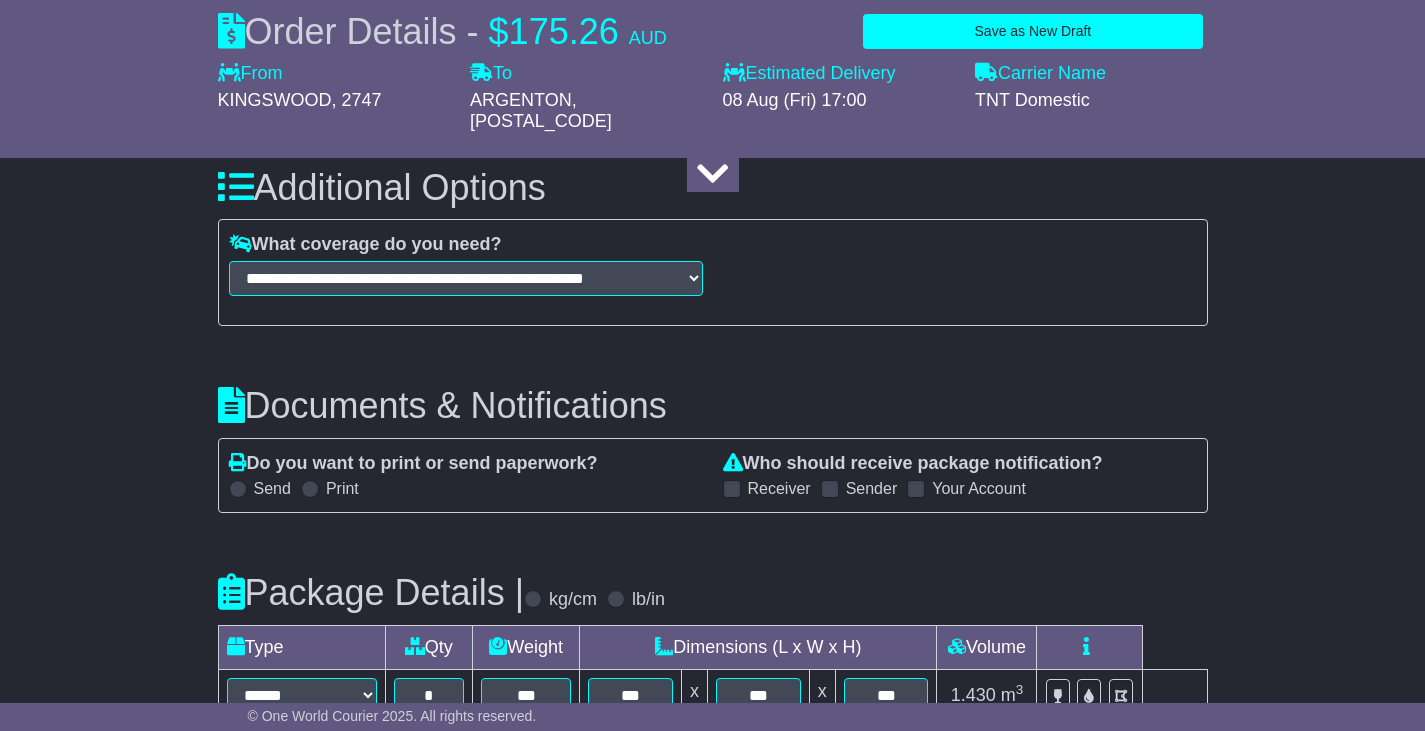type on "**********" 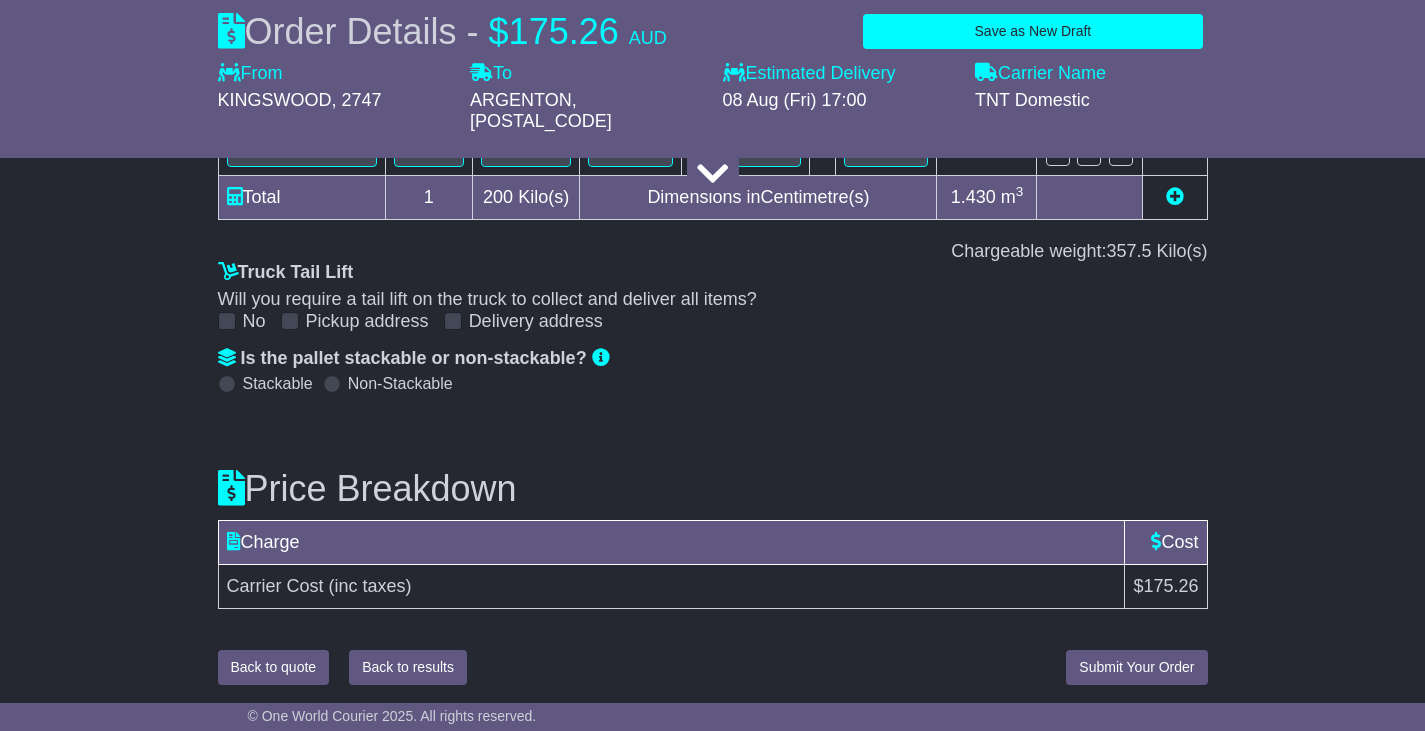 scroll, scrollTop: 2552, scrollLeft: 0, axis: vertical 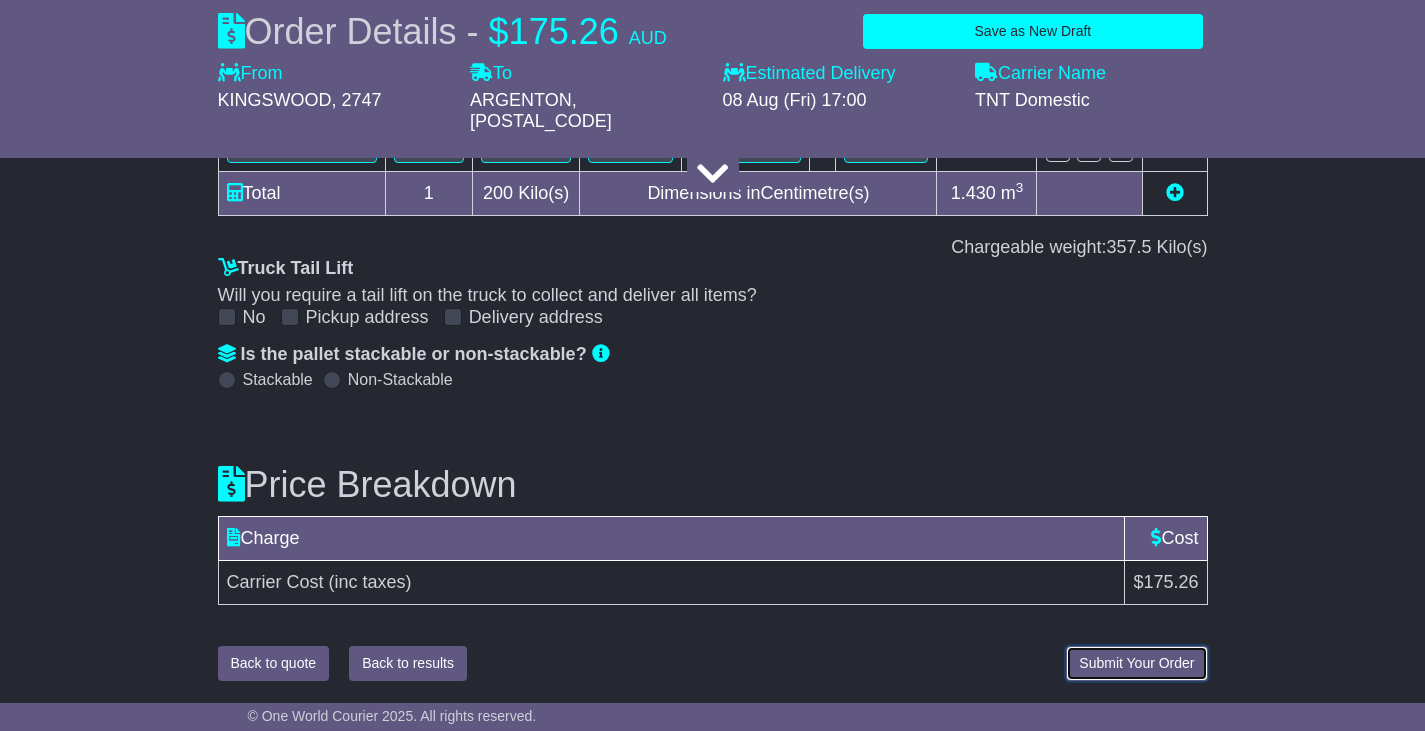 click on "Submit Your Order" at bounding box center [1136, 663] 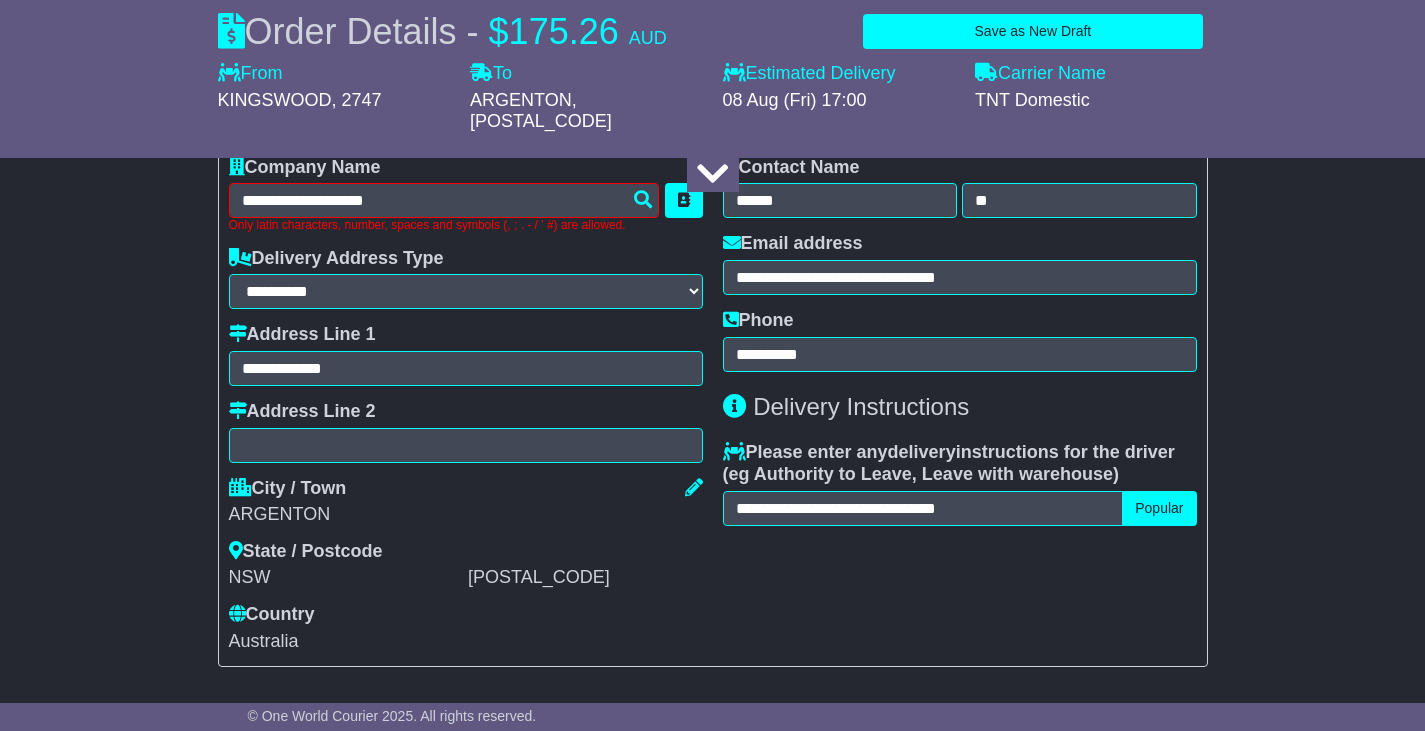 scroll, scrollTop: 1453, scrollLeft: 0, axis: vertical 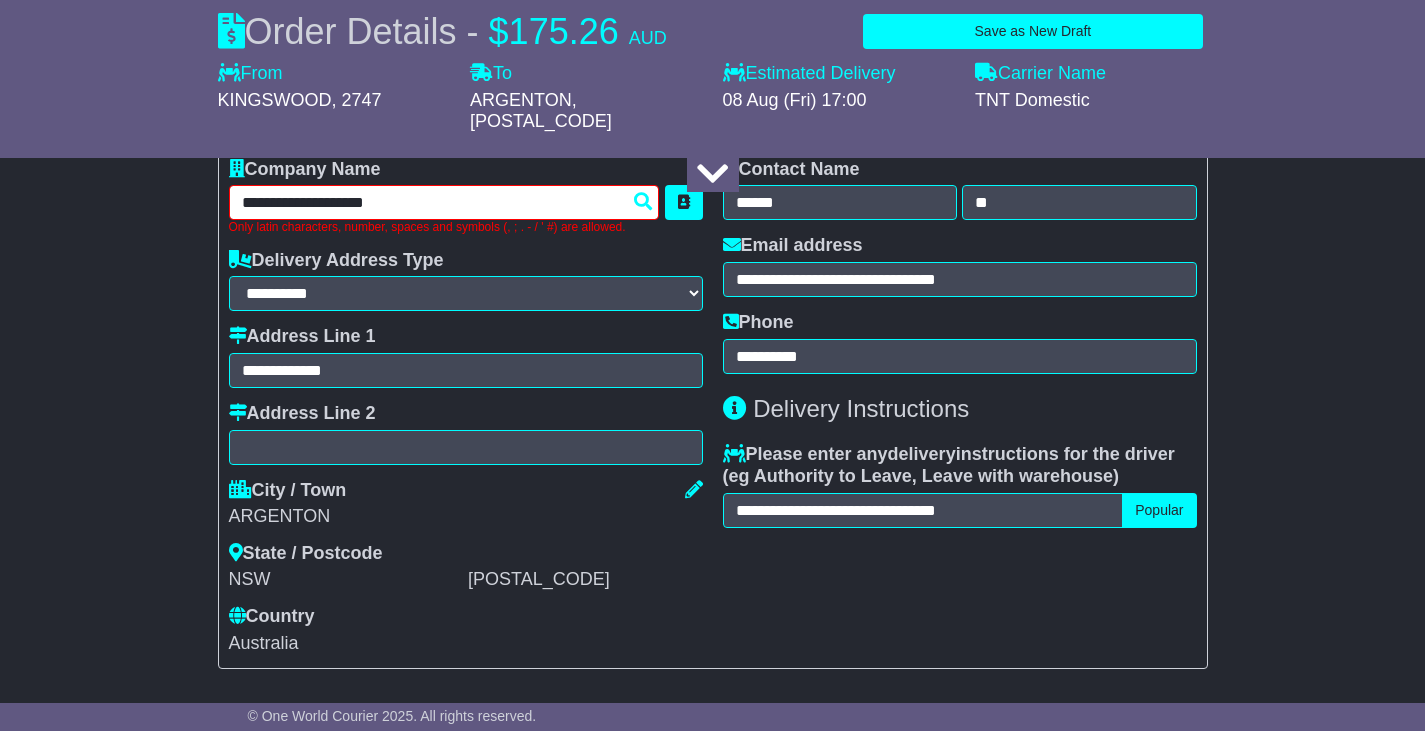 click on "**********" at bounding box center [444, 202] 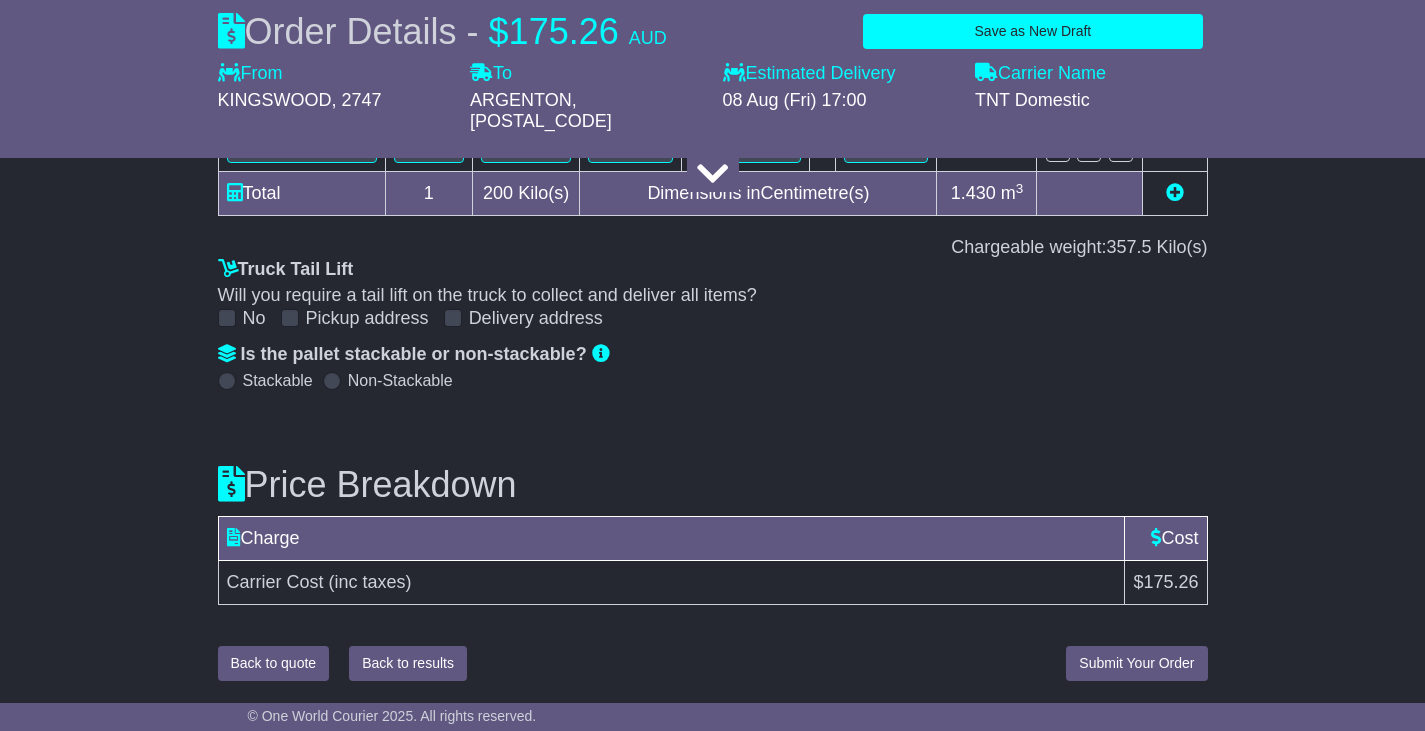 type on "**********" 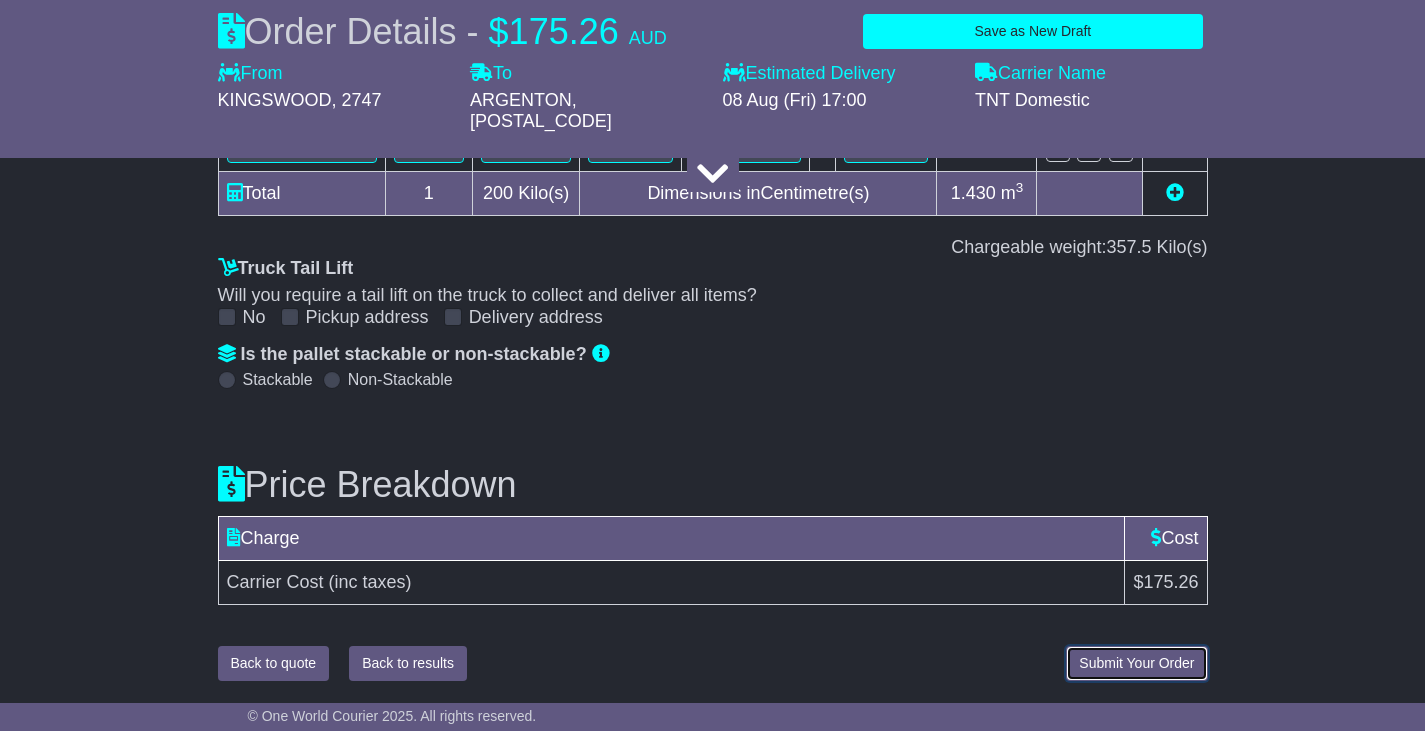 click on "Submit Your Order" at bounding box center (1136, 663) 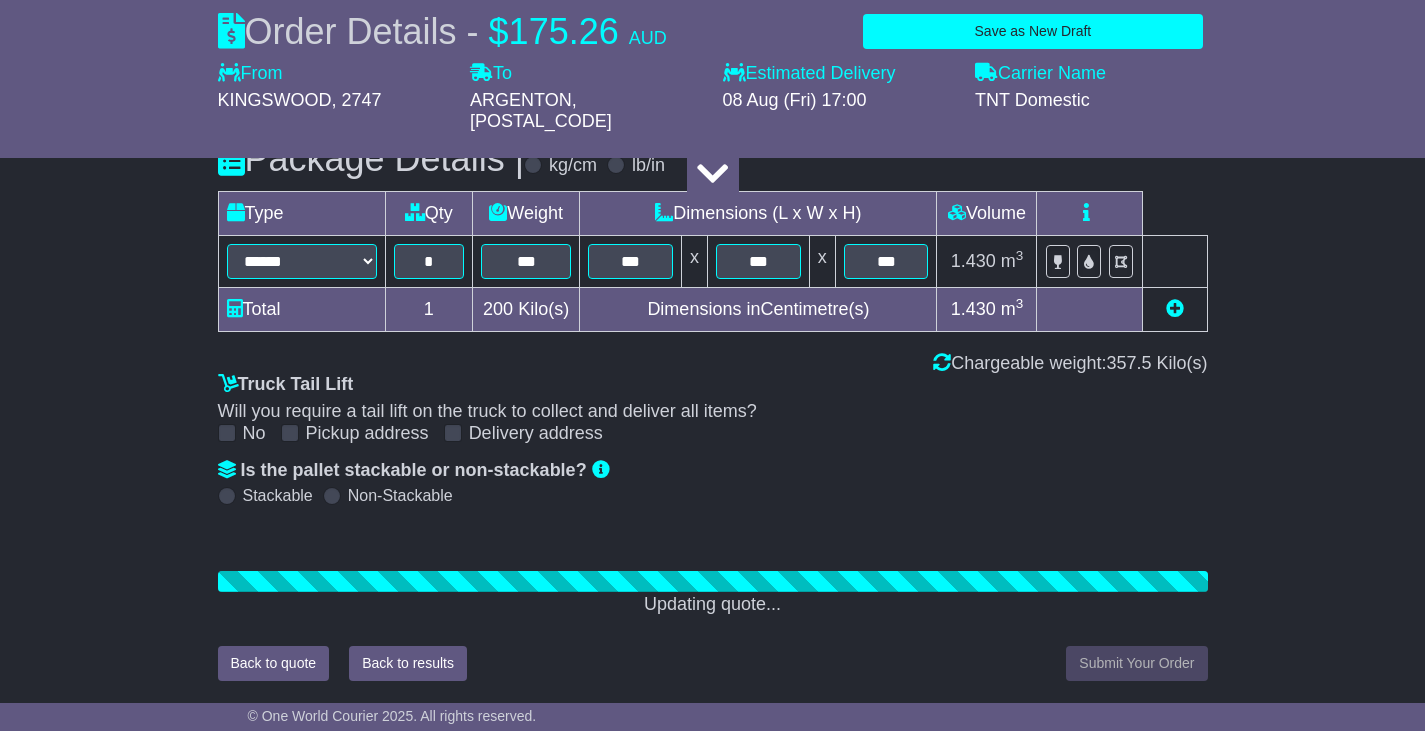 scroll, scrollTop: 2552, scrollLeft: 0, axis: vertical 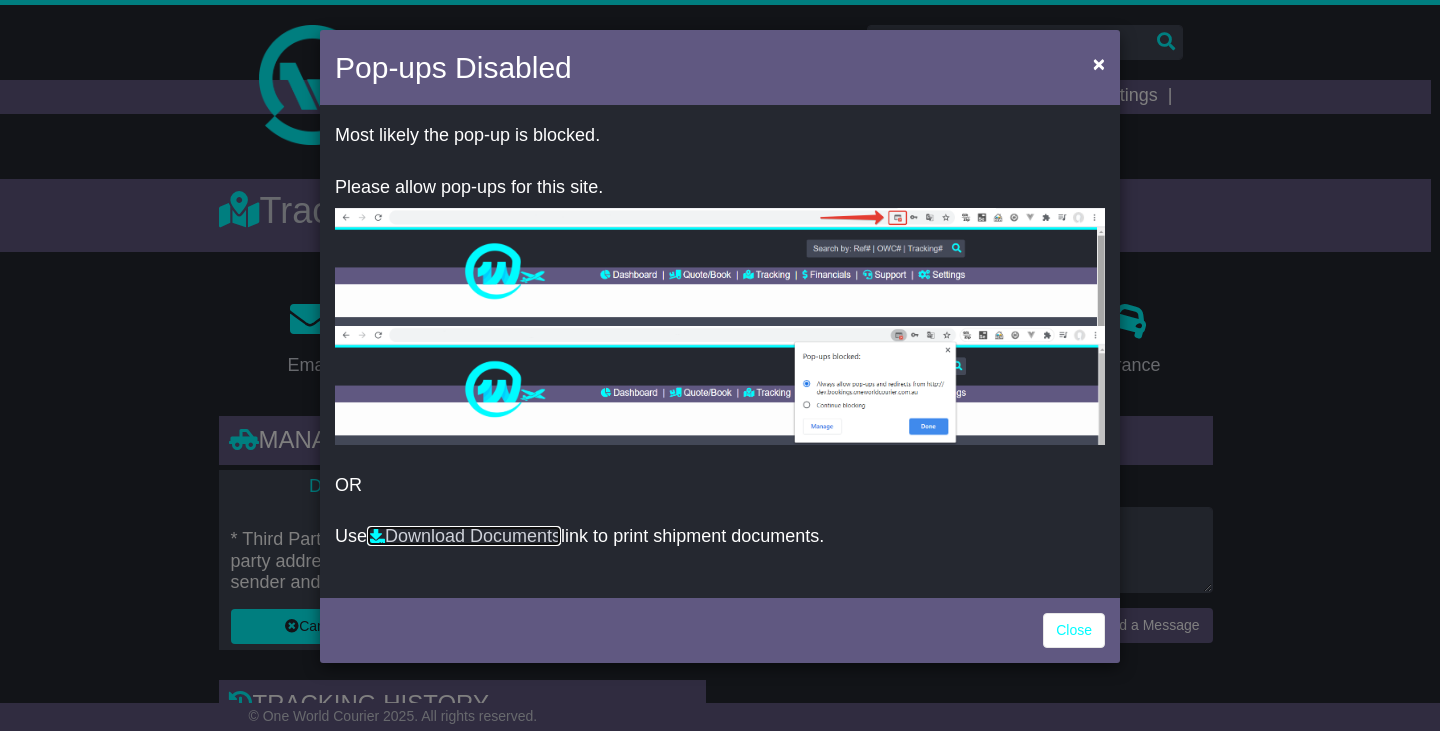 click on "Download Documents" at bounding box center (464, 536) 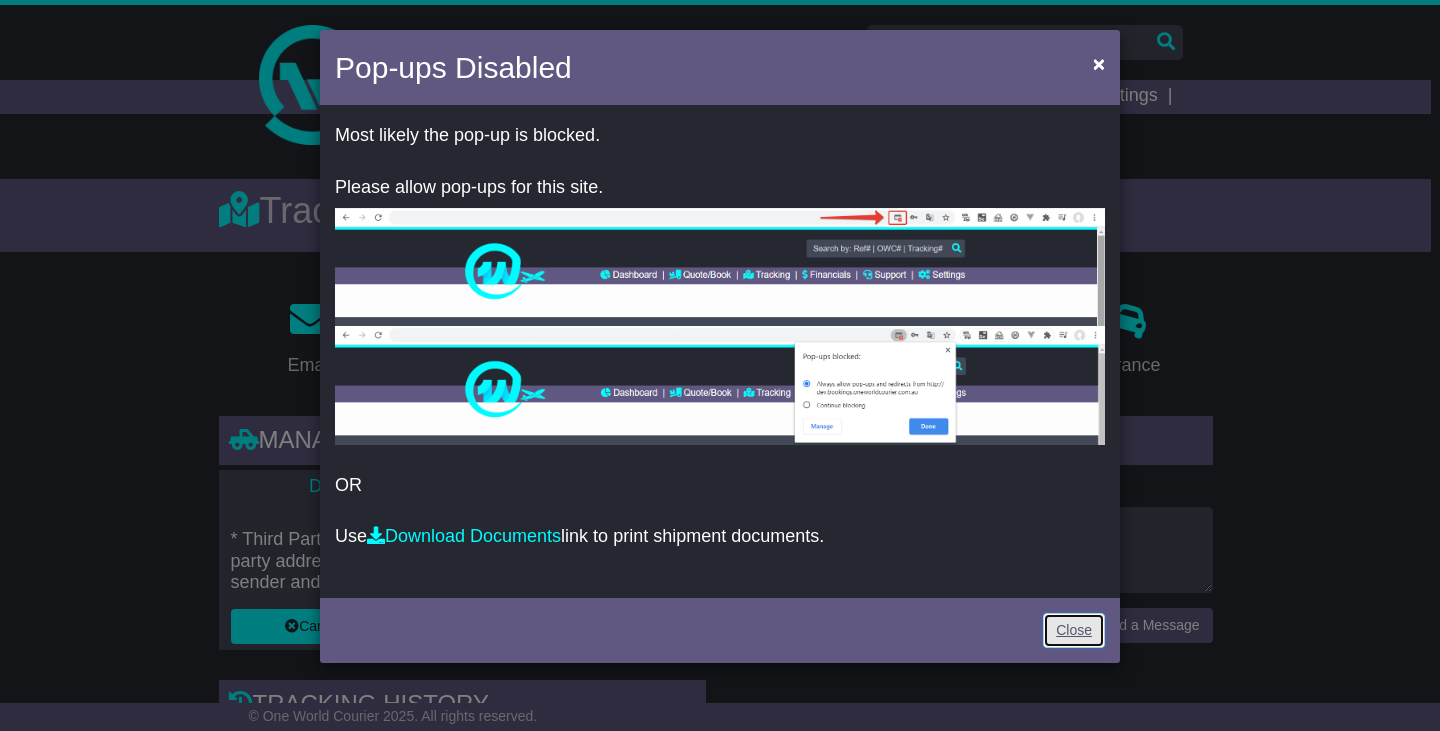 click on "Close" at bounding box center [1074, 630] 